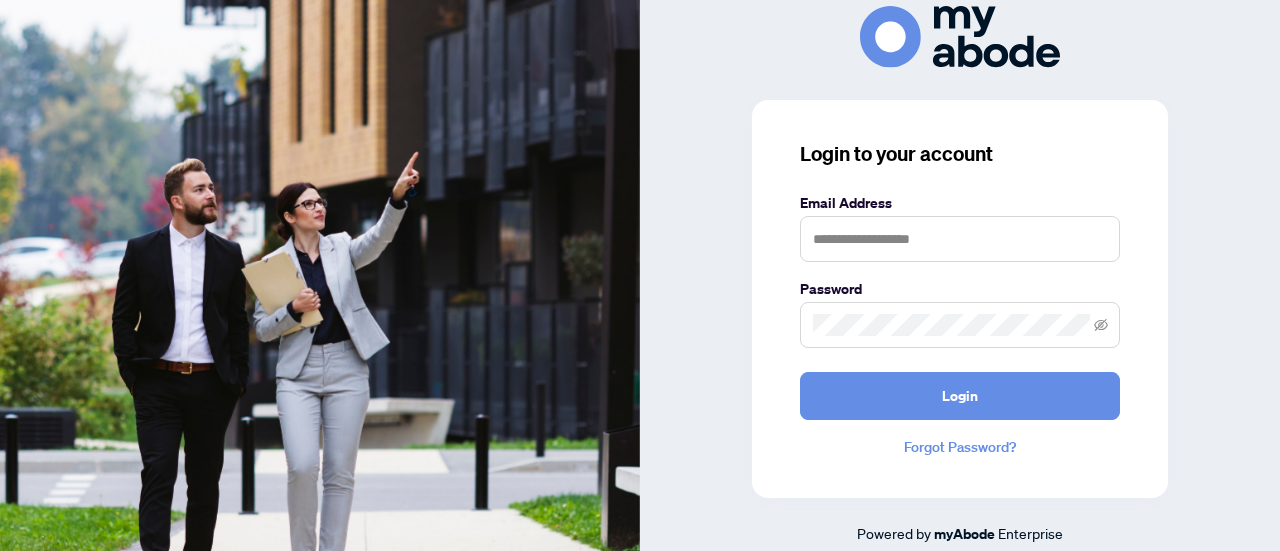 scroll, scrollTop: 0, scrollLeft: 0, axis: both 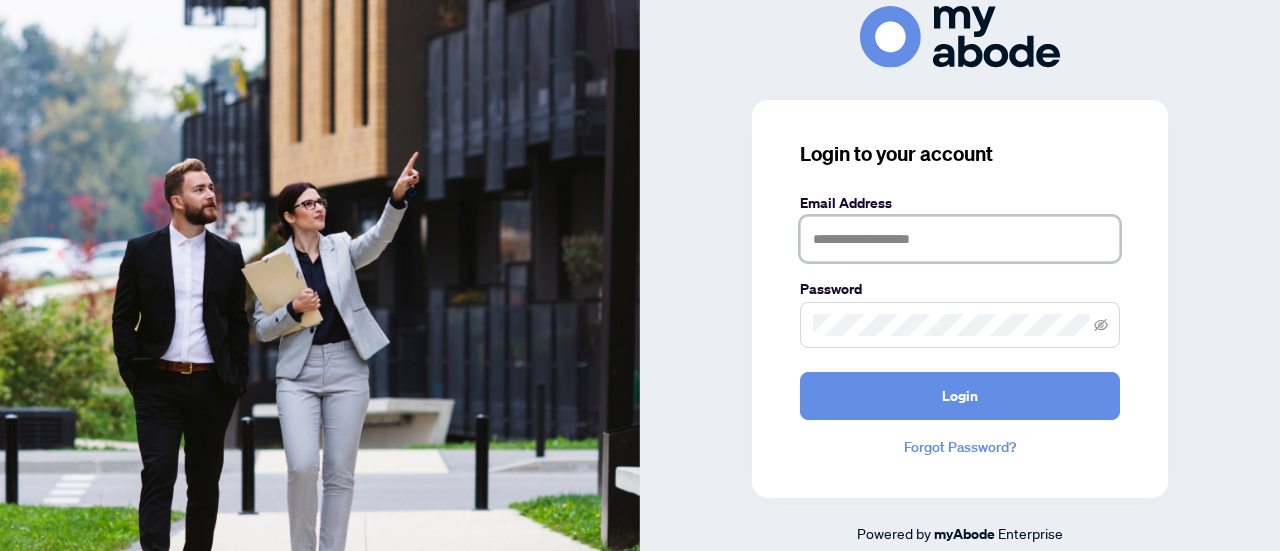 click at bounding box center (960, 239) 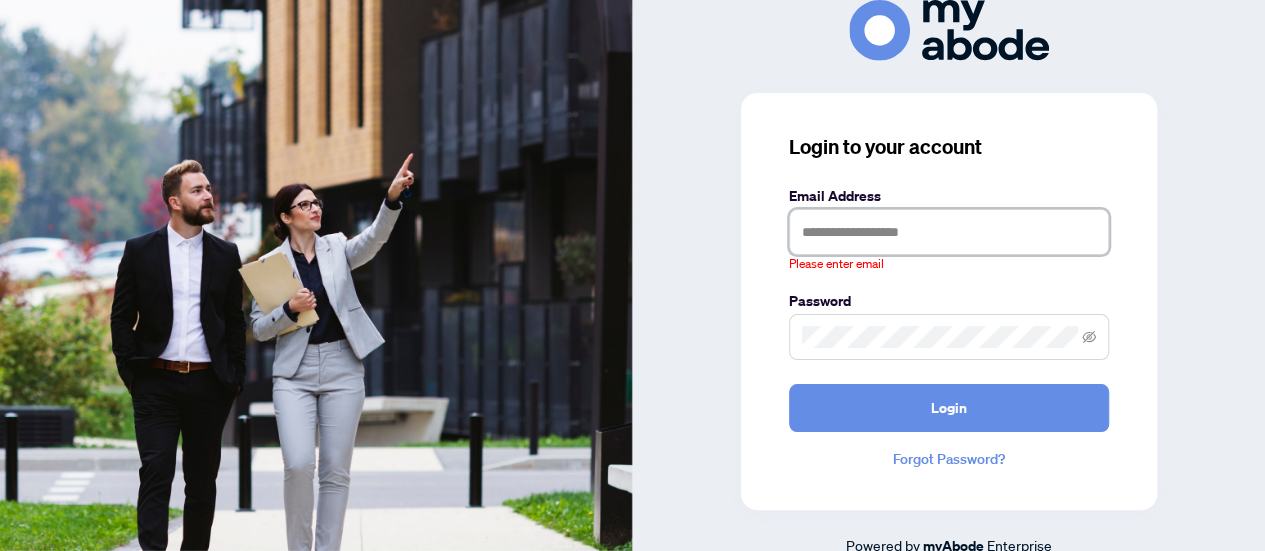 type on "**********" 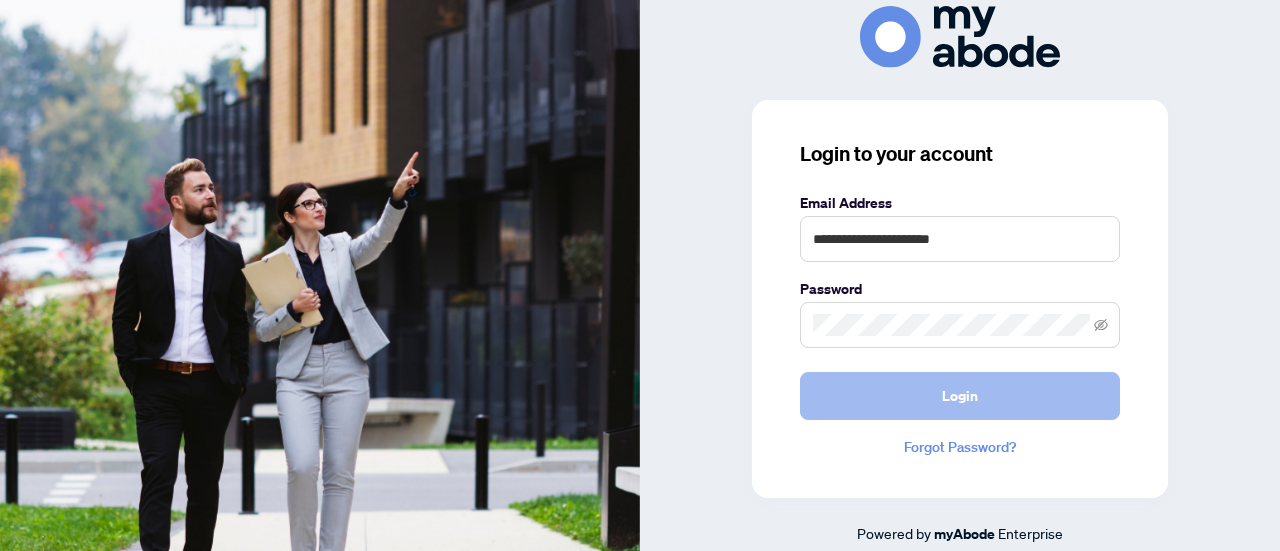 click on "Login" at bounding box center (960, 396) 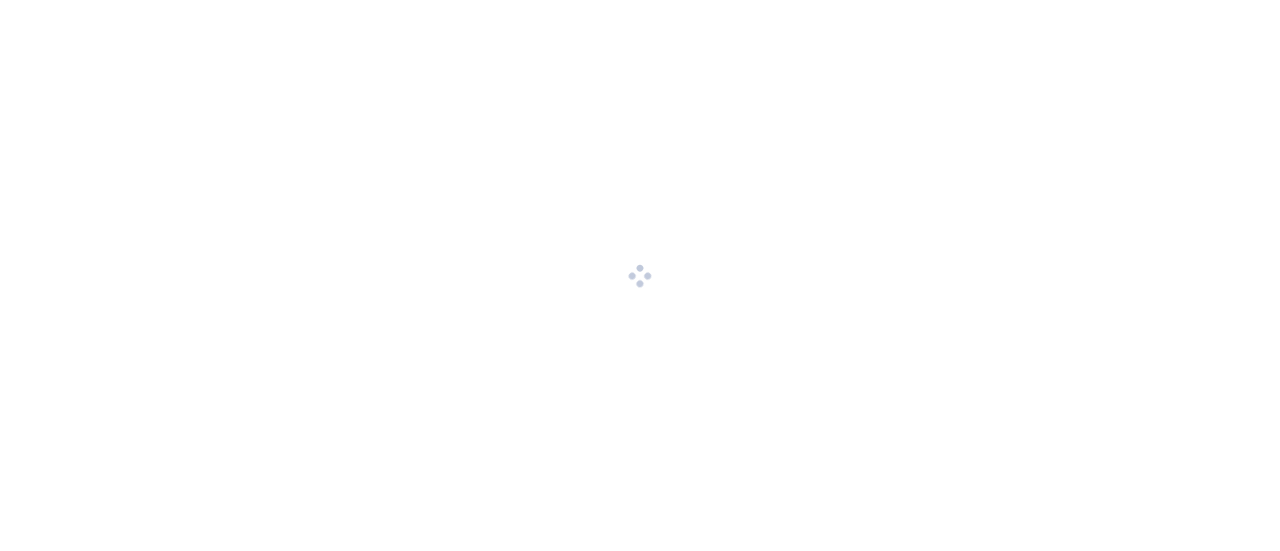 scroll, scrollTop: 0, scrollLeft: 0, axis: both 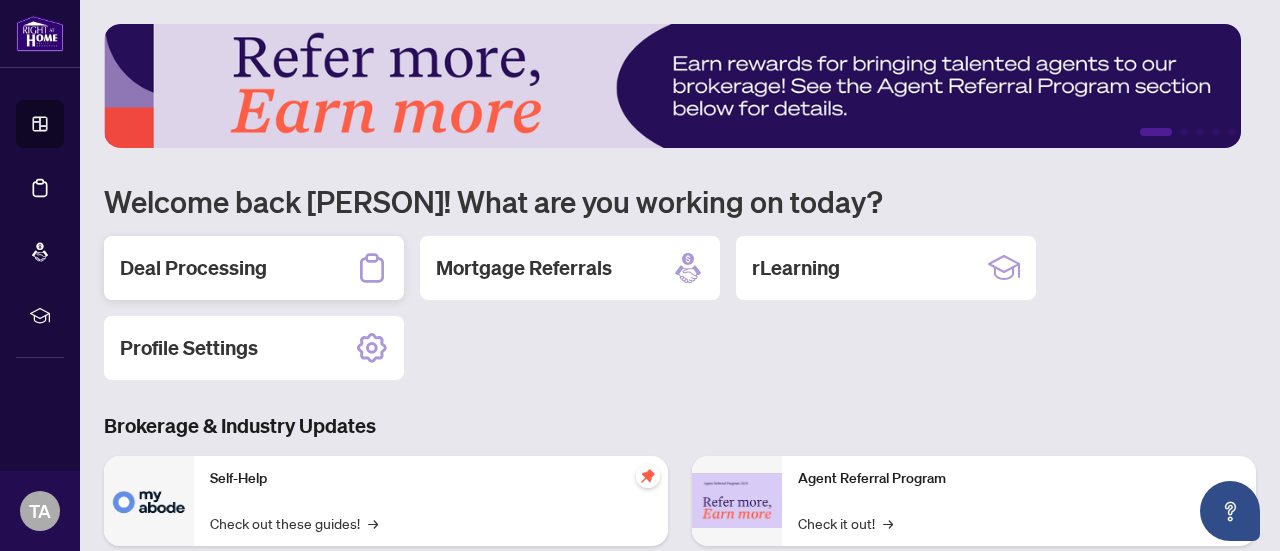 click on "Deal Processing" at bounding box center [193, 268] 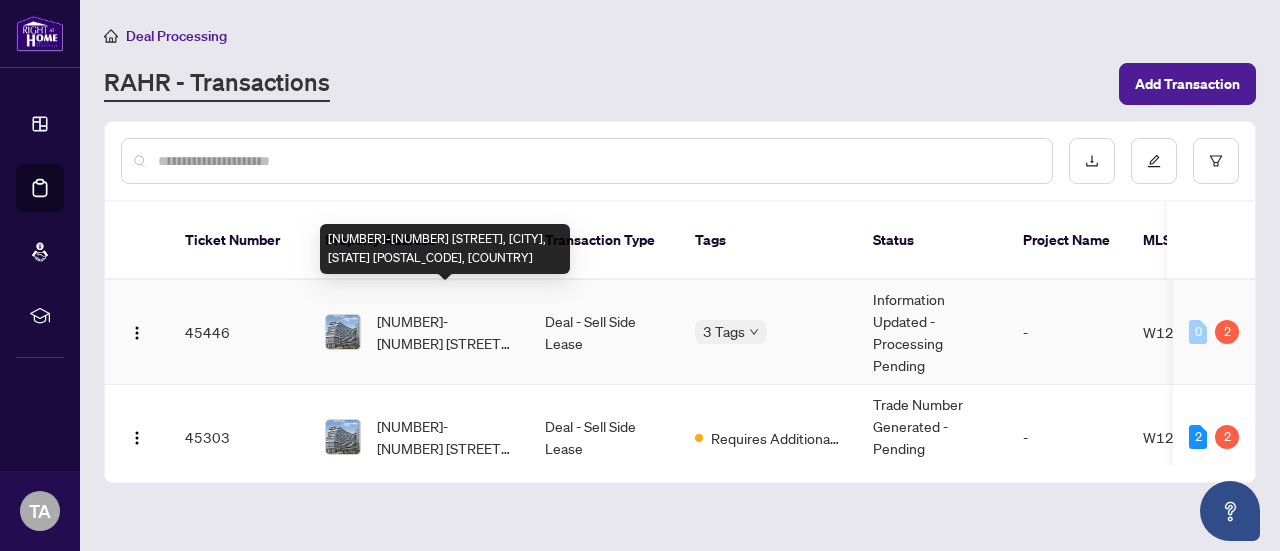 click on "[NUMBER]-[NUMBER] [STREET], [CITY], [STATE] [POSTAL_CODE], [COUNTRY]" at bounding box center (445, 332) 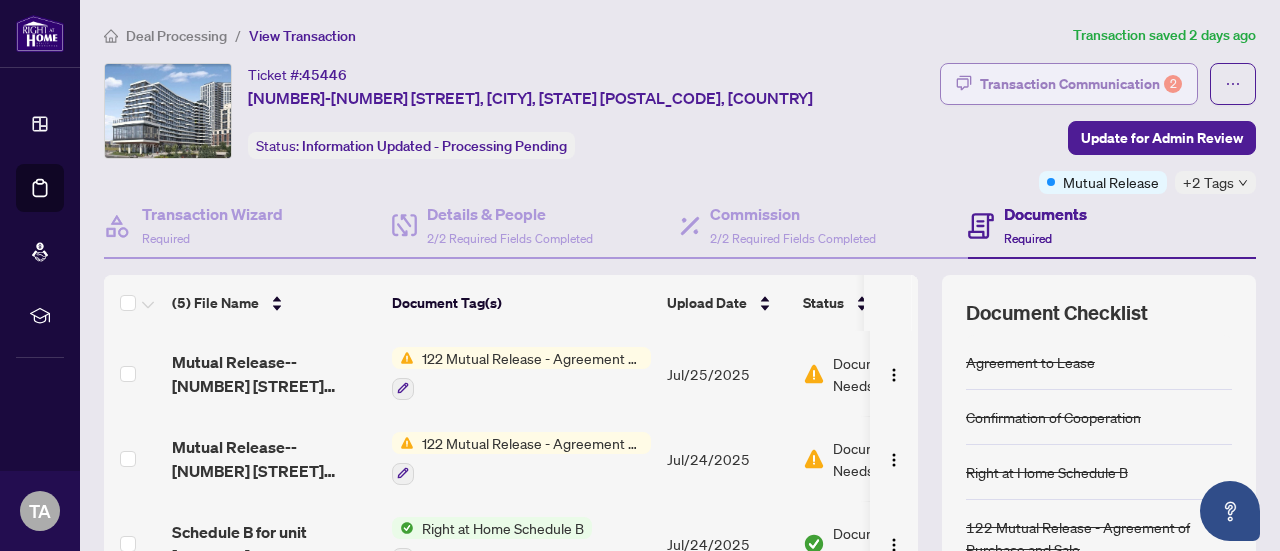 click on "Transaction Communication 2" at bounding box center (1081, 84) 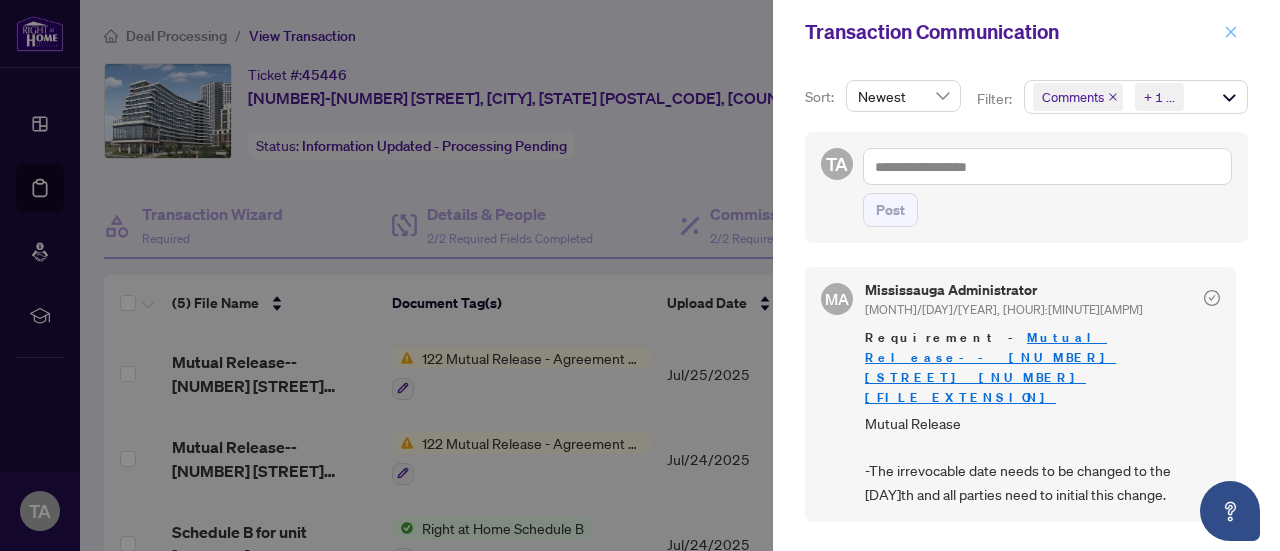 click 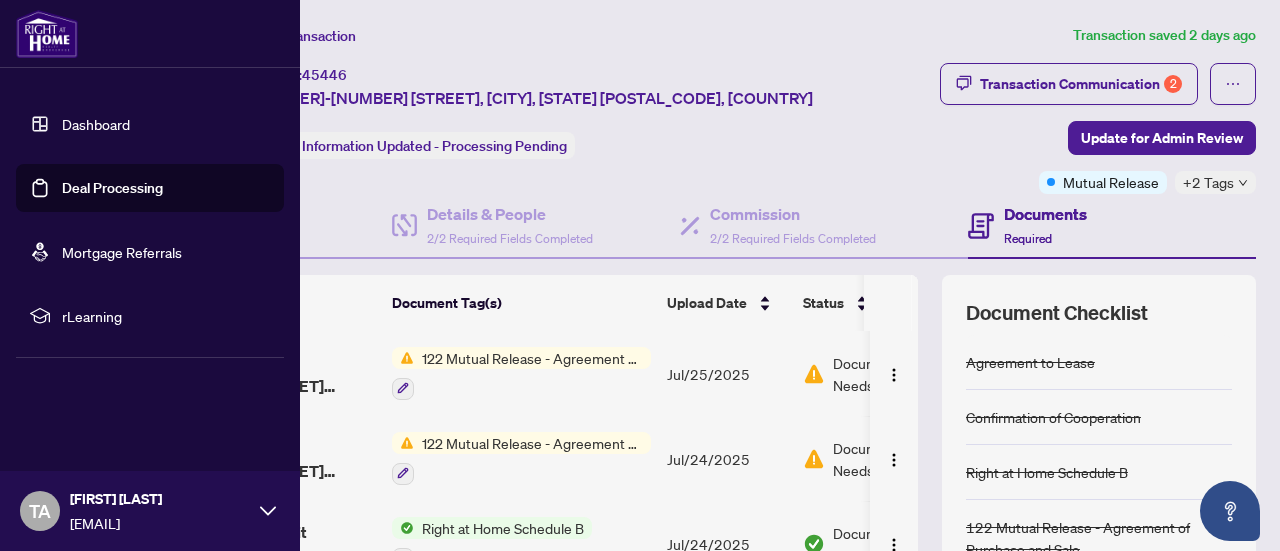 click at bounding box center [47, 34] 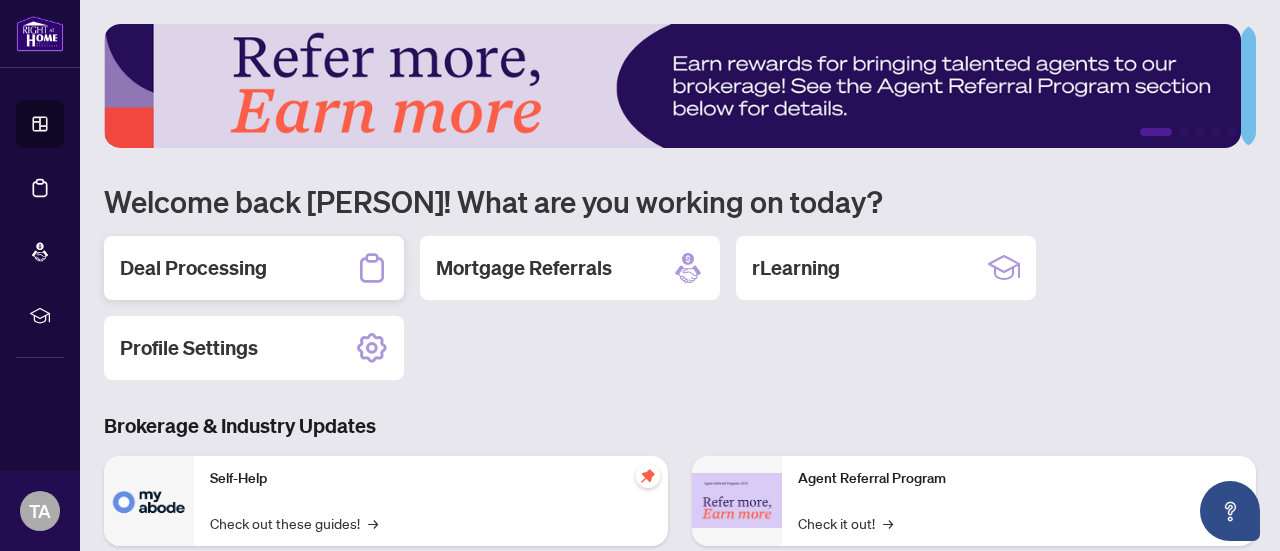 click on "Deal Processing" at bounding box center (193, 268) 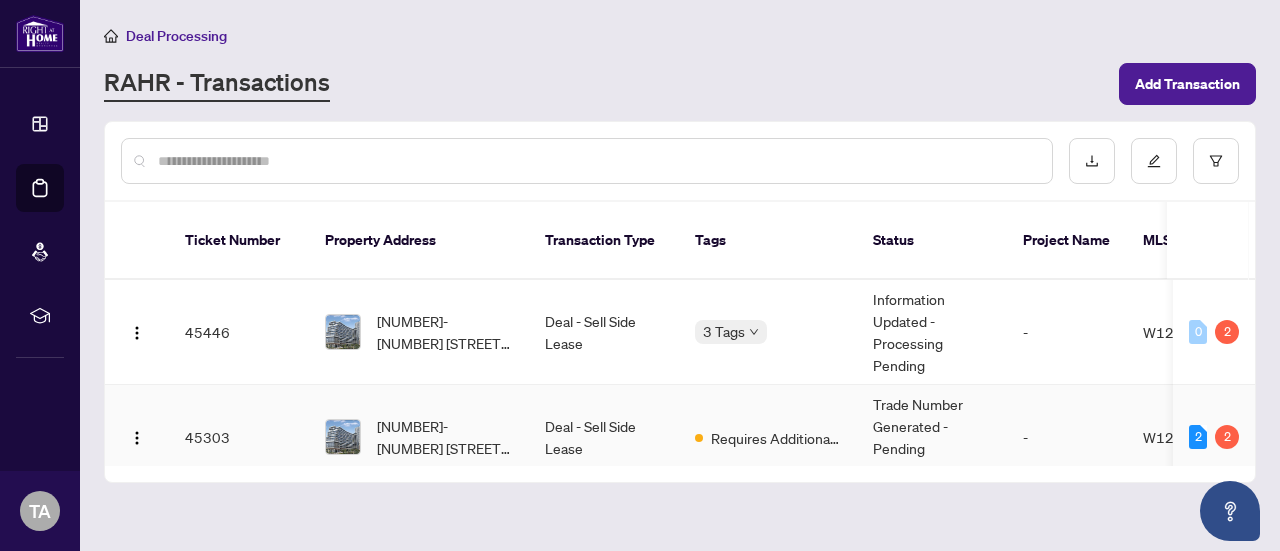 click on "Requires Additional Docs" at bounding box center (768, 437) 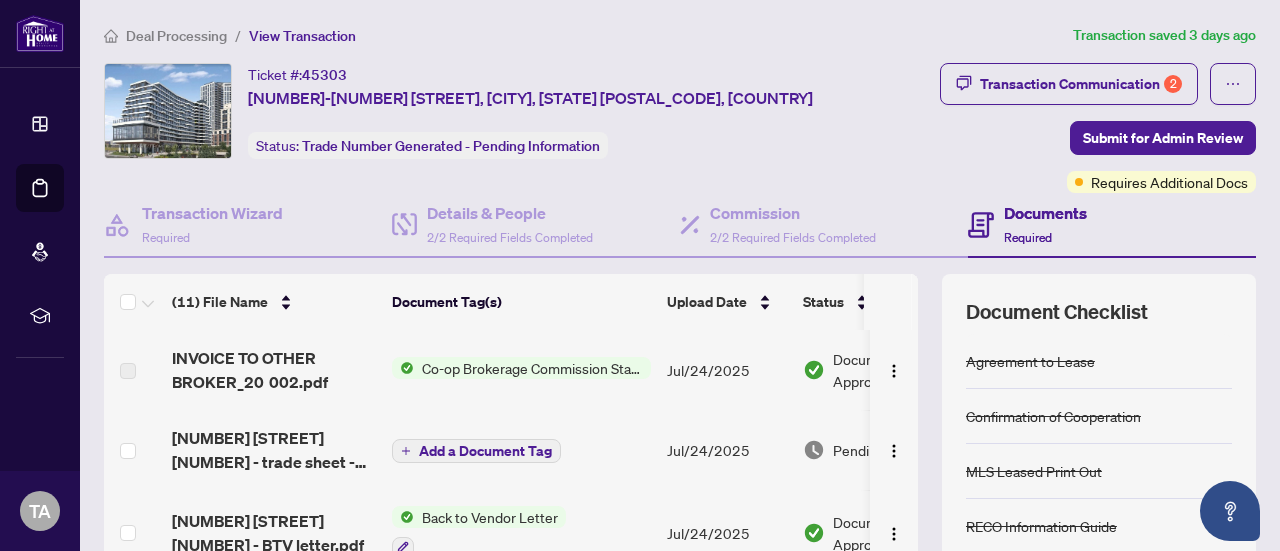 click at bounding box center (894, 370) 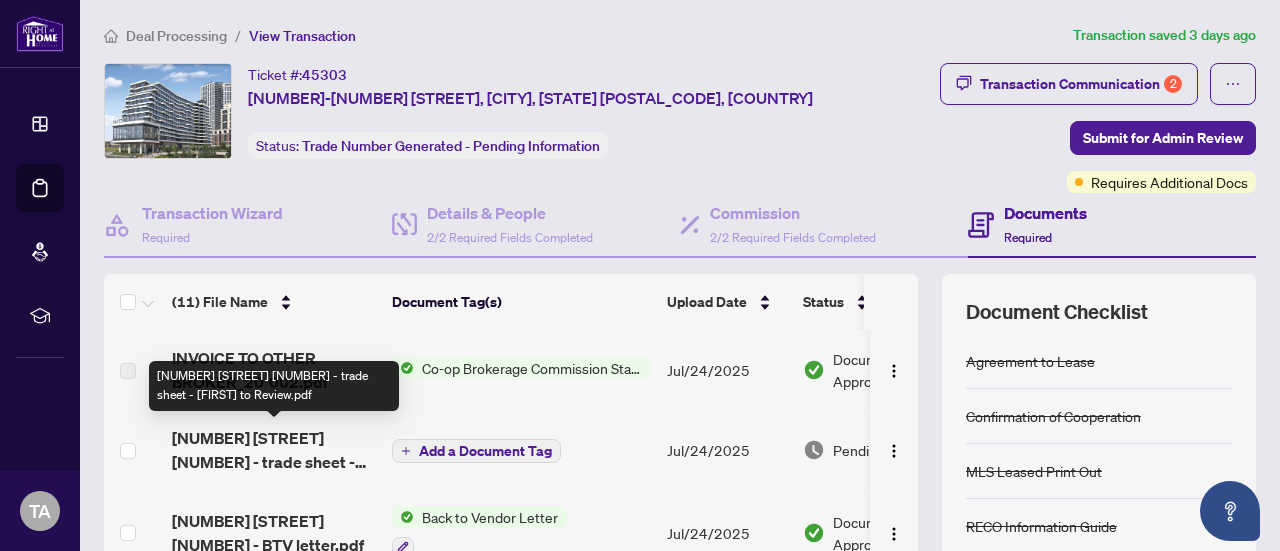 click on "[NUMBER] [STREET] [NUMBER] - trade sheet - [FIRST] to Review.pdf" at bounding box center [274, 450] 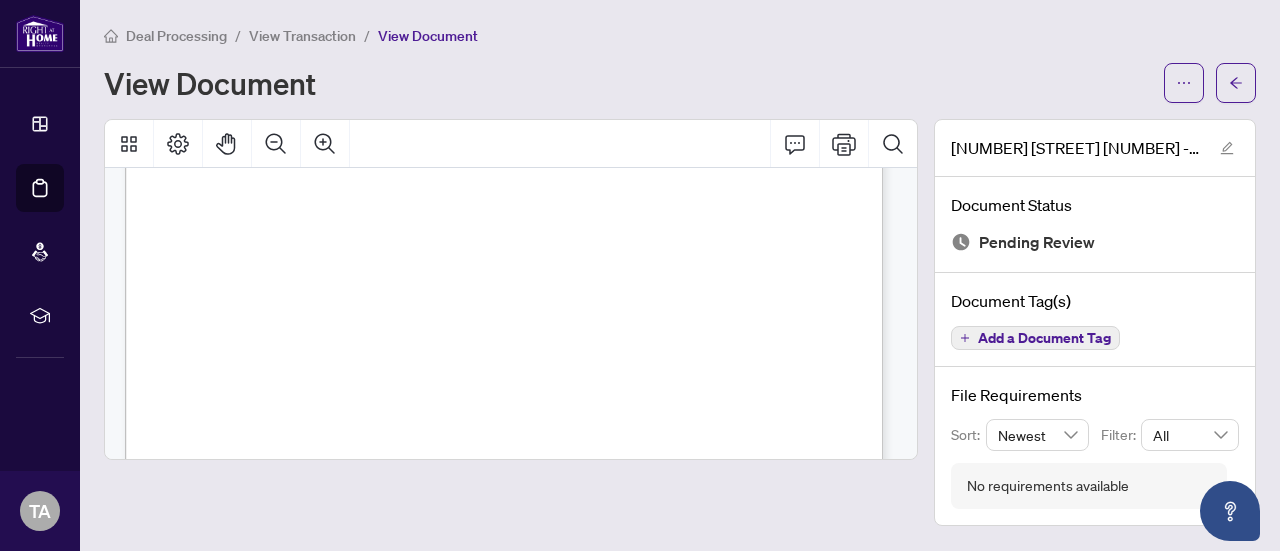 scroll, scrollTop: 142, scrollLeft: 0, axis: vertical 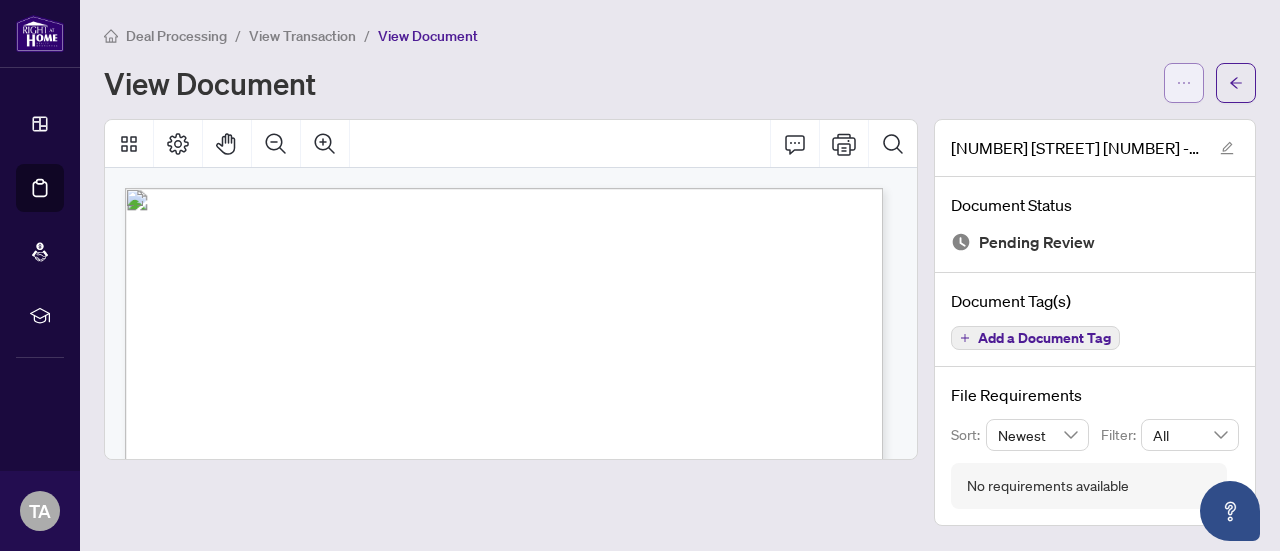 click 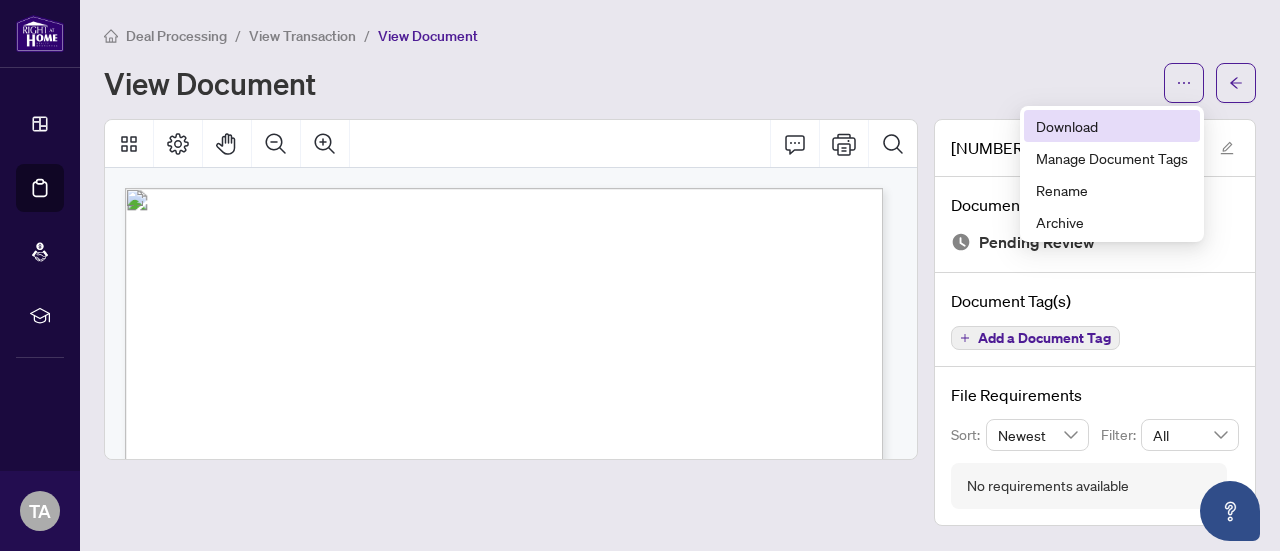 click on "Download" at bounding box center [1112, 126] 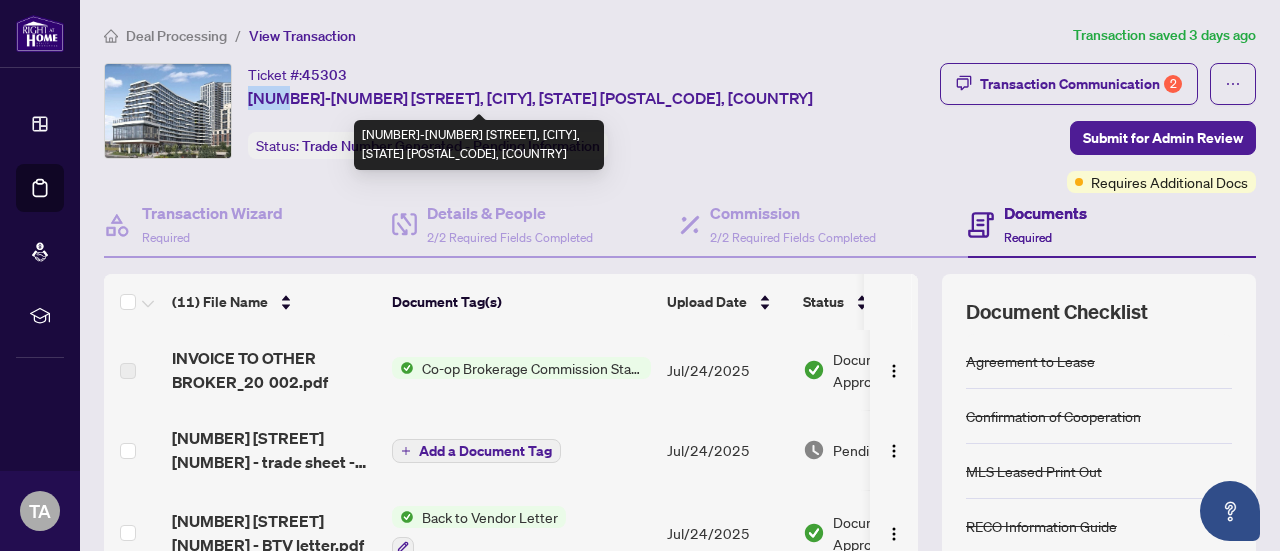 drag, startPoint x: 246, startPoint y: 94, endPoint x: 283, endPoint y: 95, distance: 37.01351 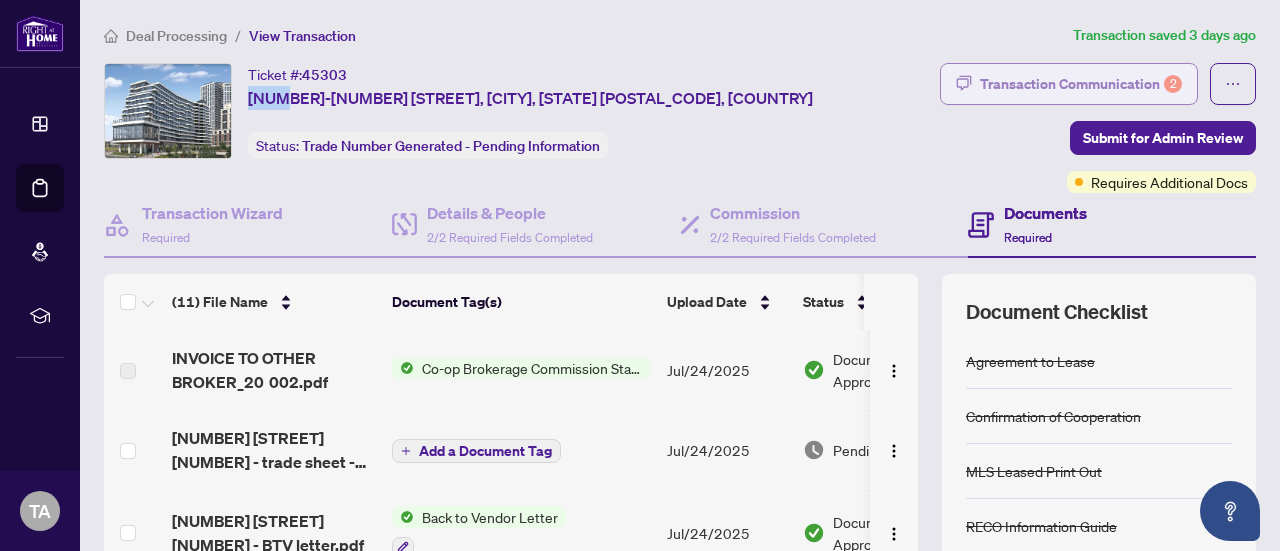 click on "Transaction Communication 2" at bounding box center [1081, 84] 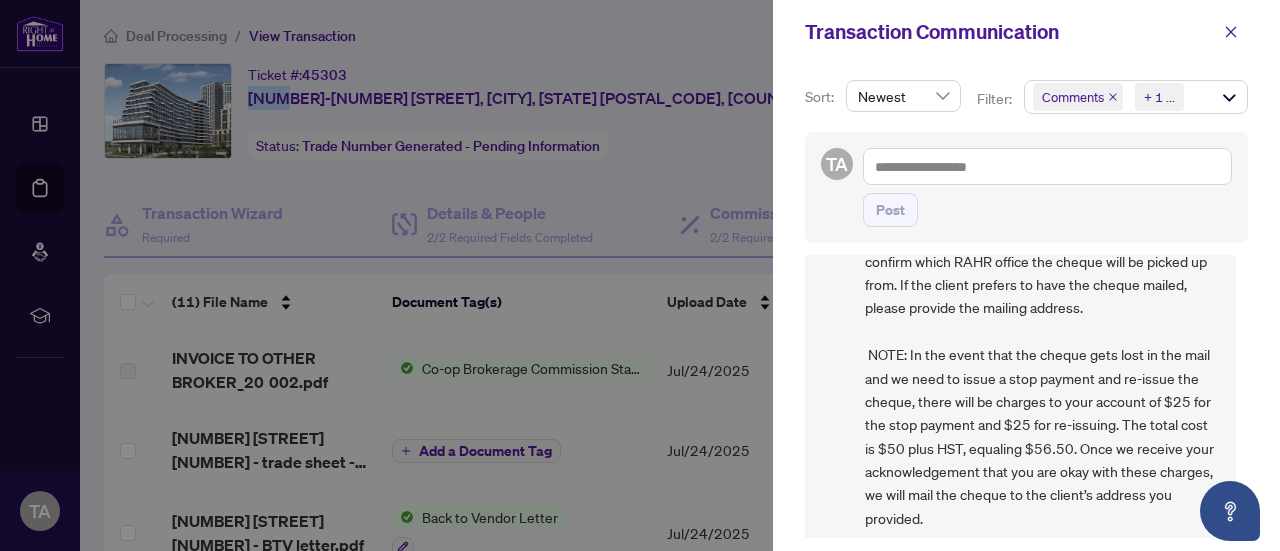 scroll, scrollTop: 98, scrollLeft: 0, axis: vertical 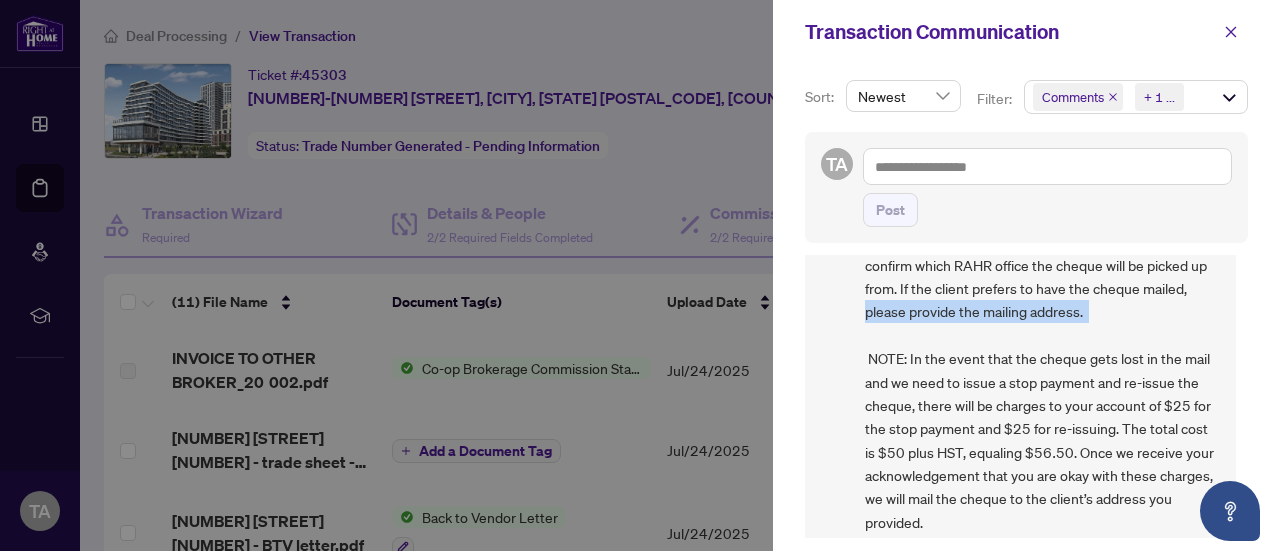 drag, startPoint x: 1242, startPoint y: 289, endPoint x: 1234, endPoint y: 335, distance: 46.69047 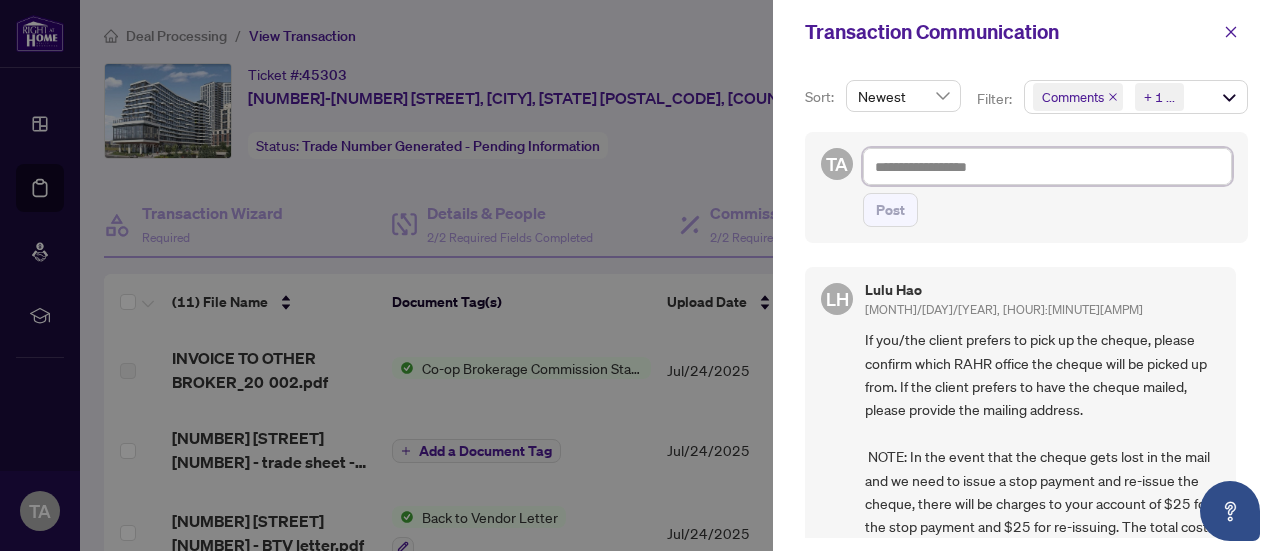 click at bounding box center (1047, 166) 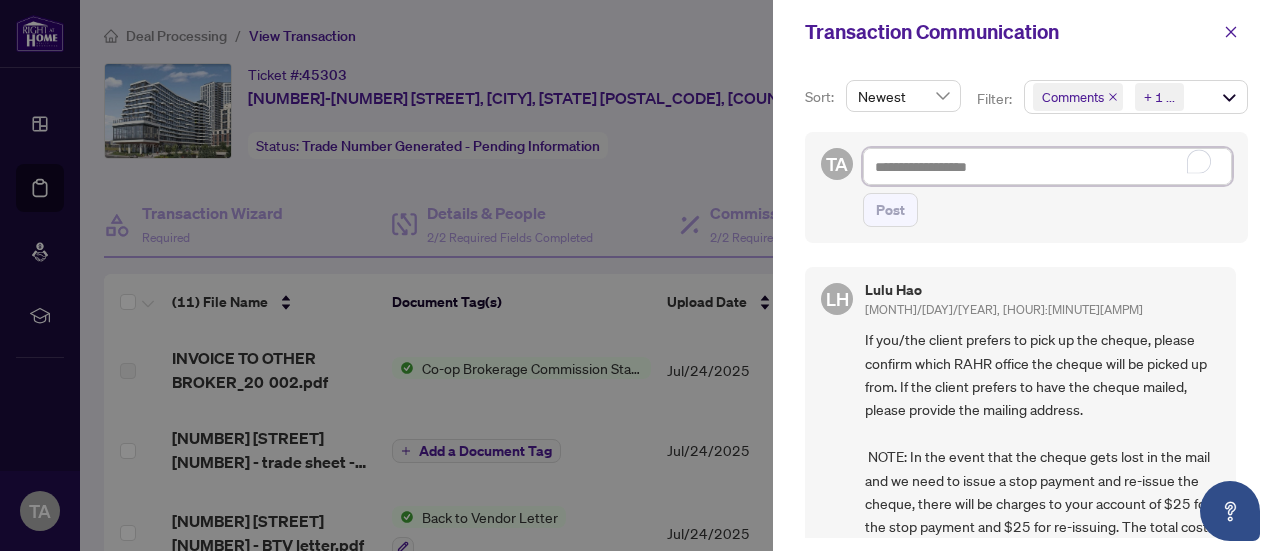 type on "*" 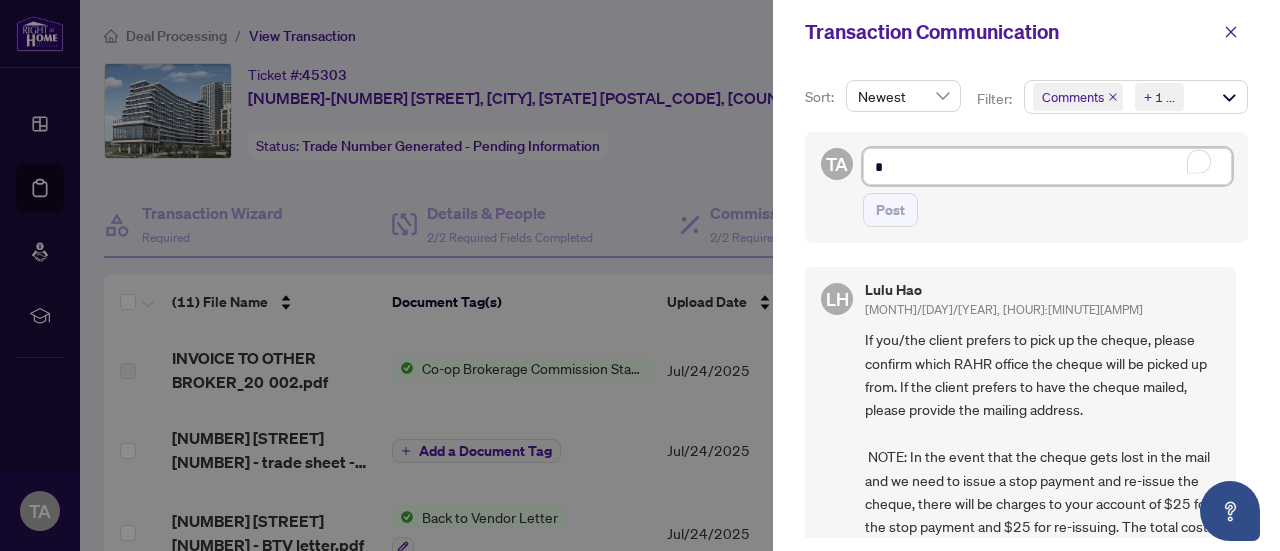 type on "**" 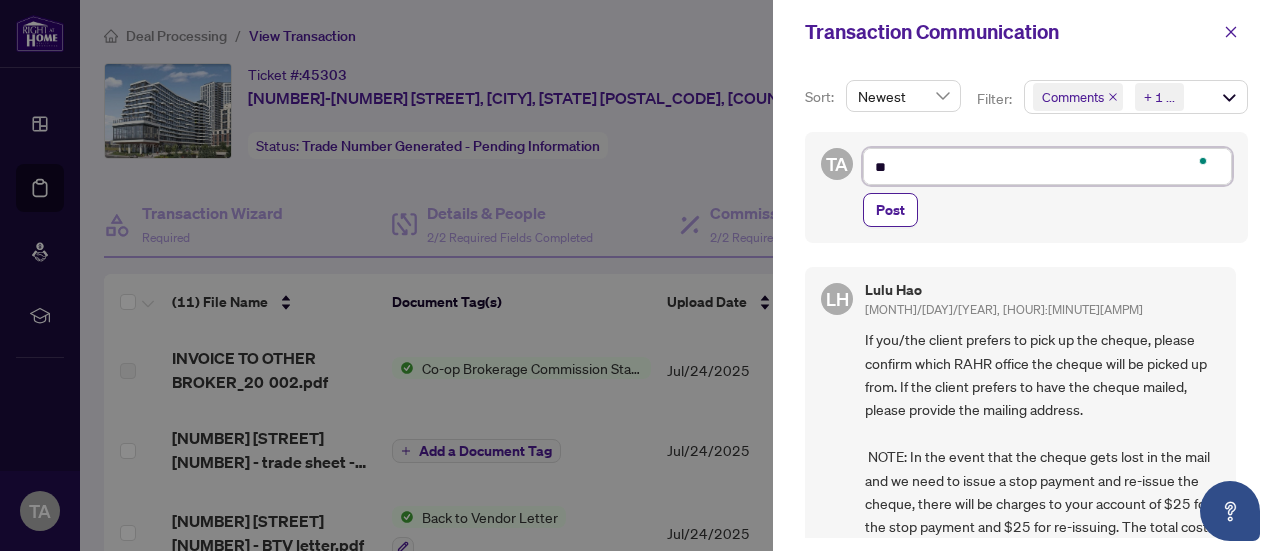 type on "***" 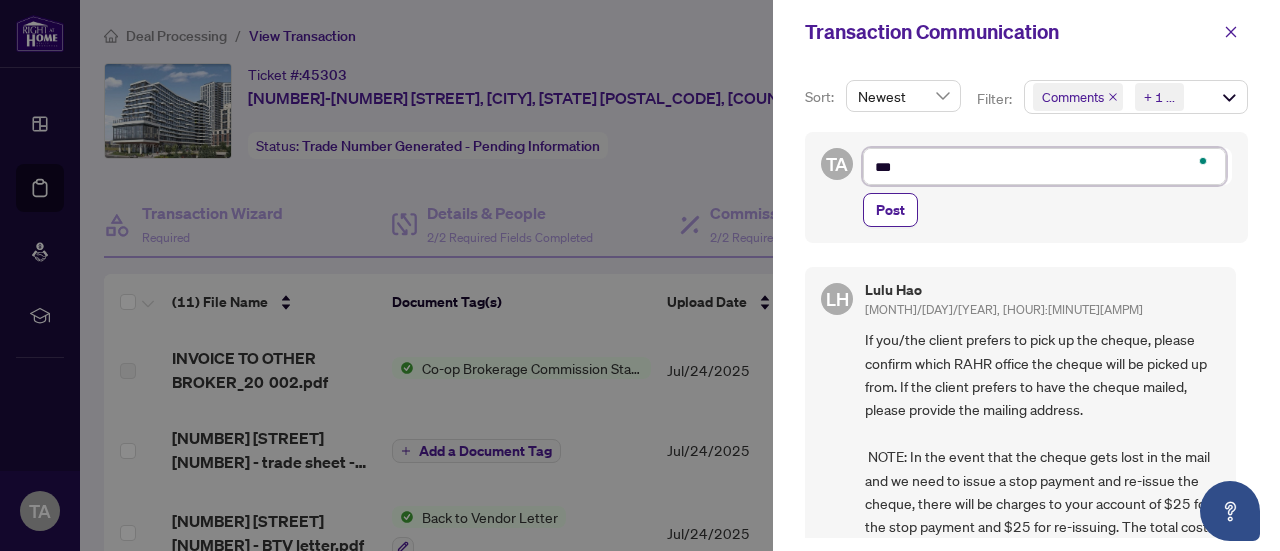 type on "****" 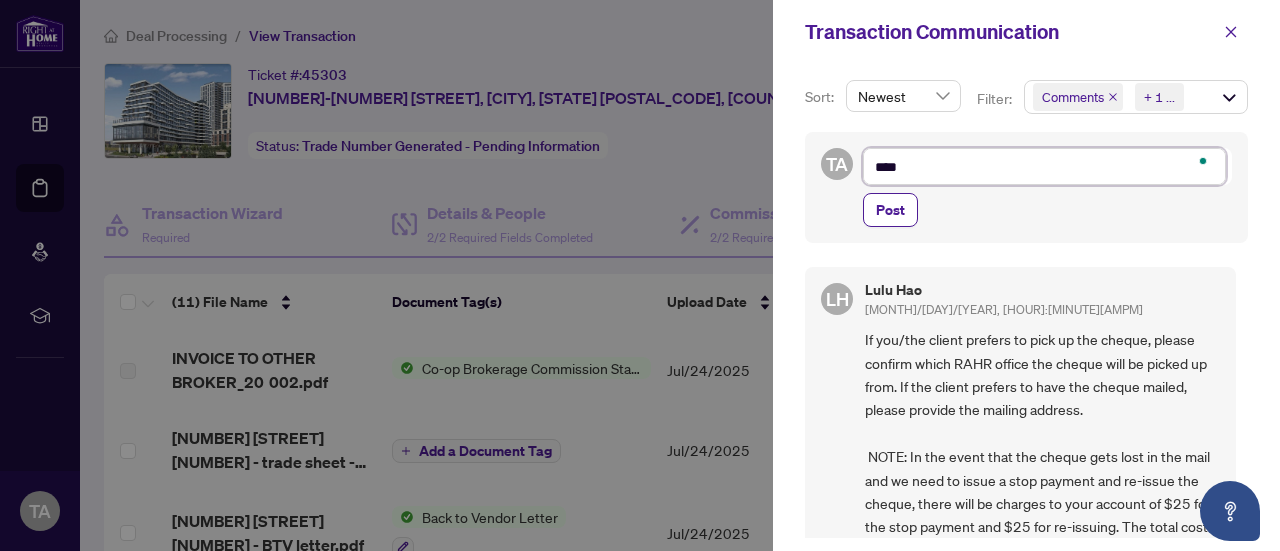 type on "*****" 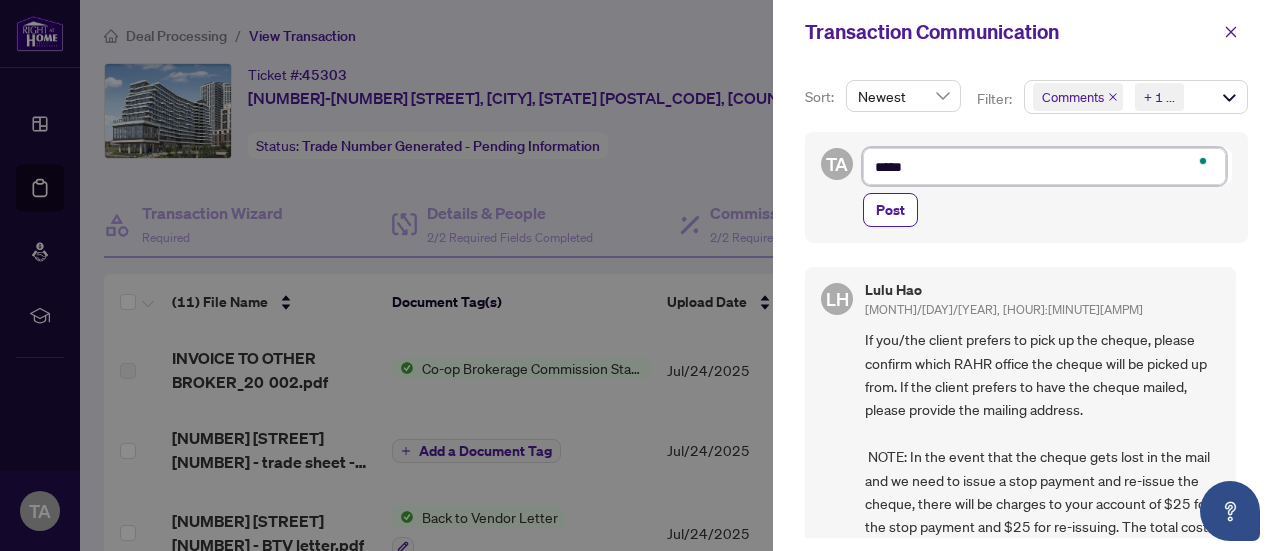 type on "******" 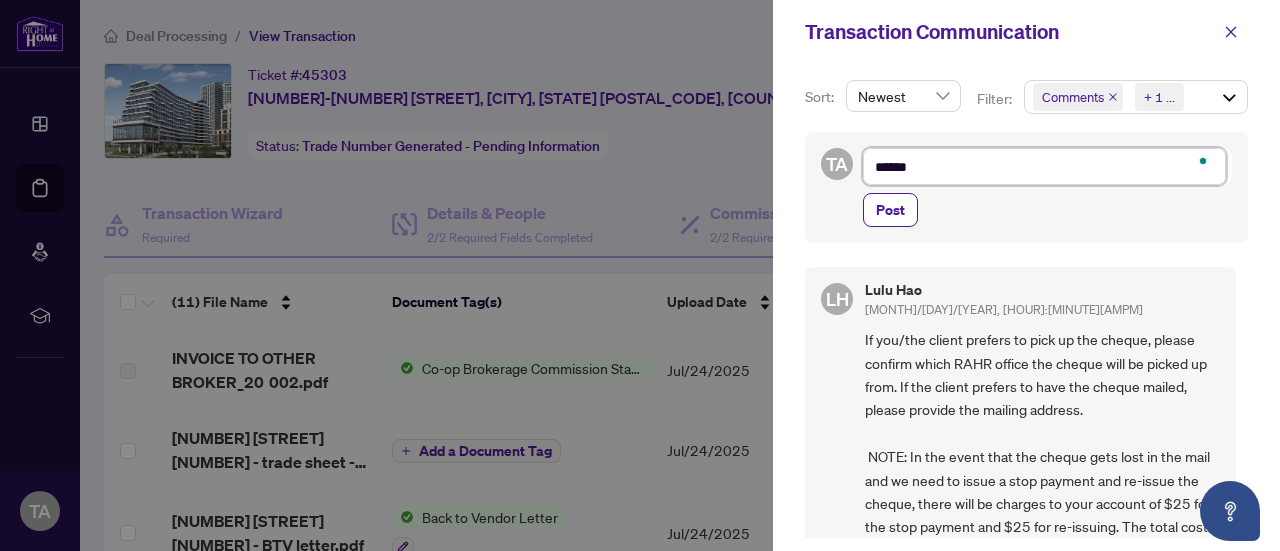 type on "******" 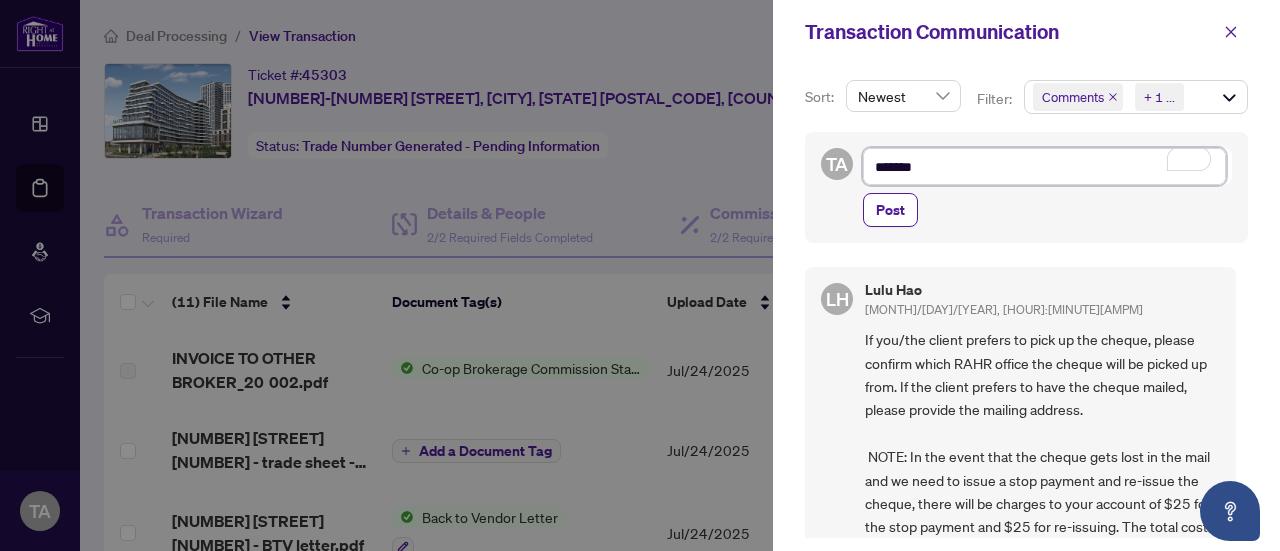 type on "********" 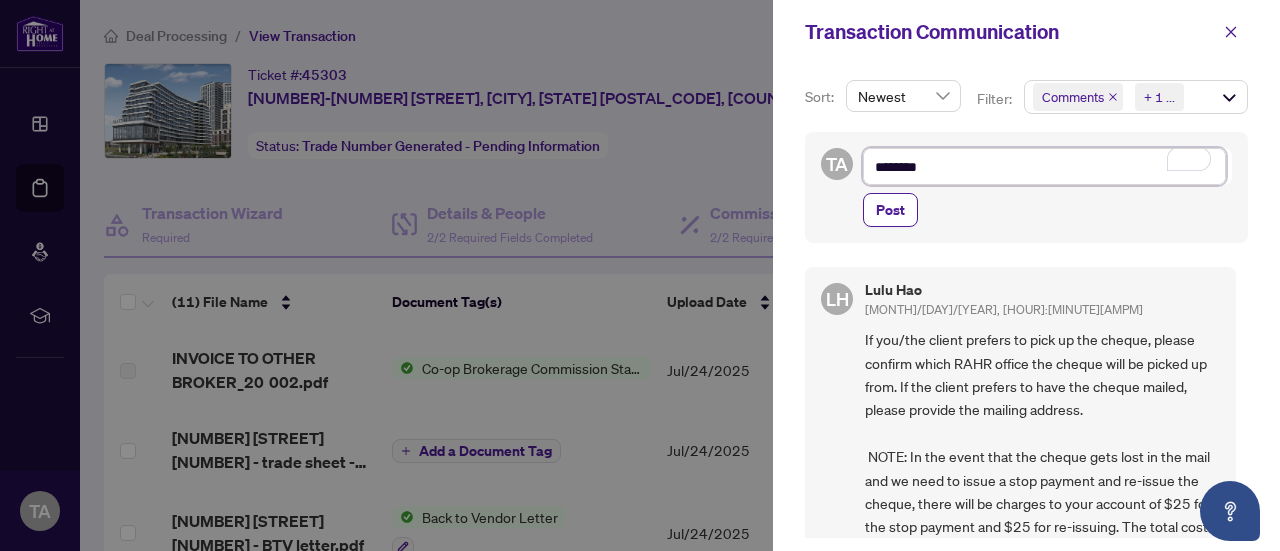type on "*********" 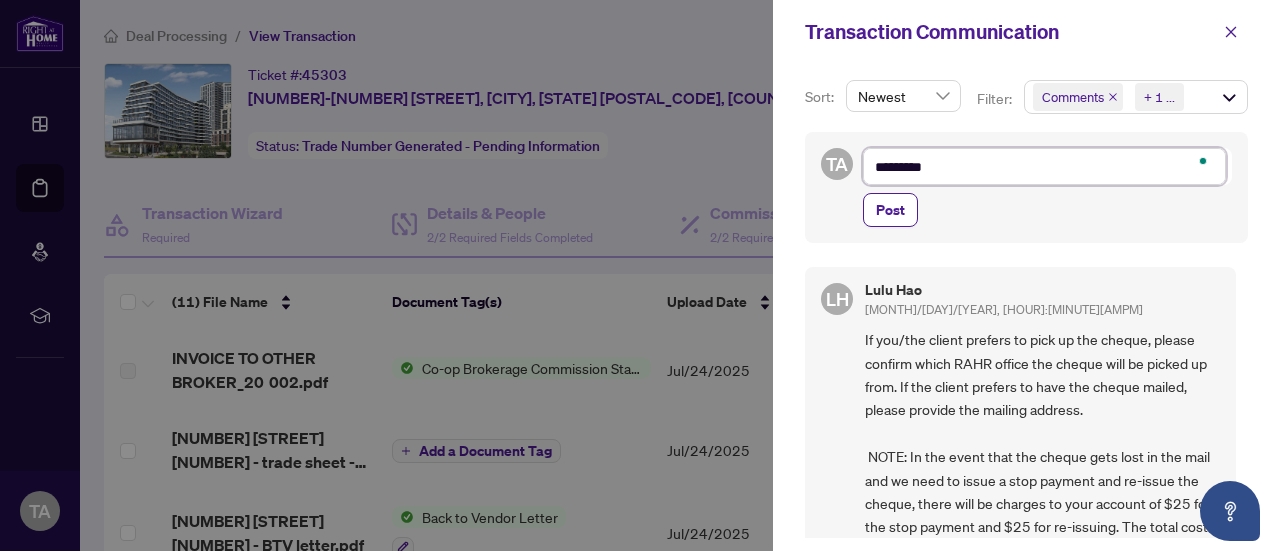 type on "**********" 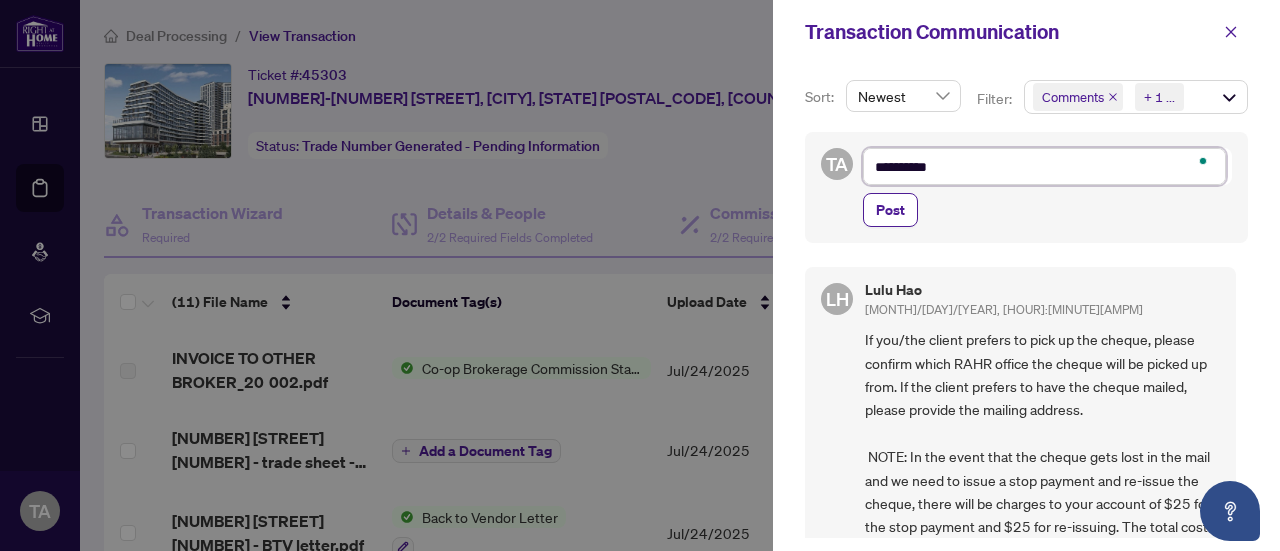 type on "**********" 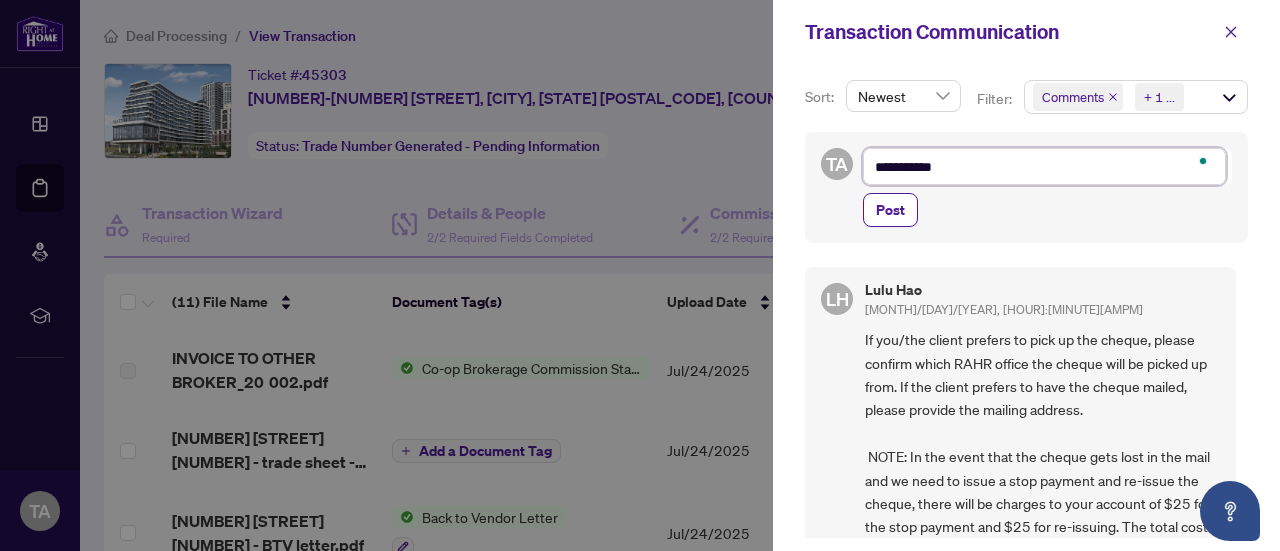 type on "**********" 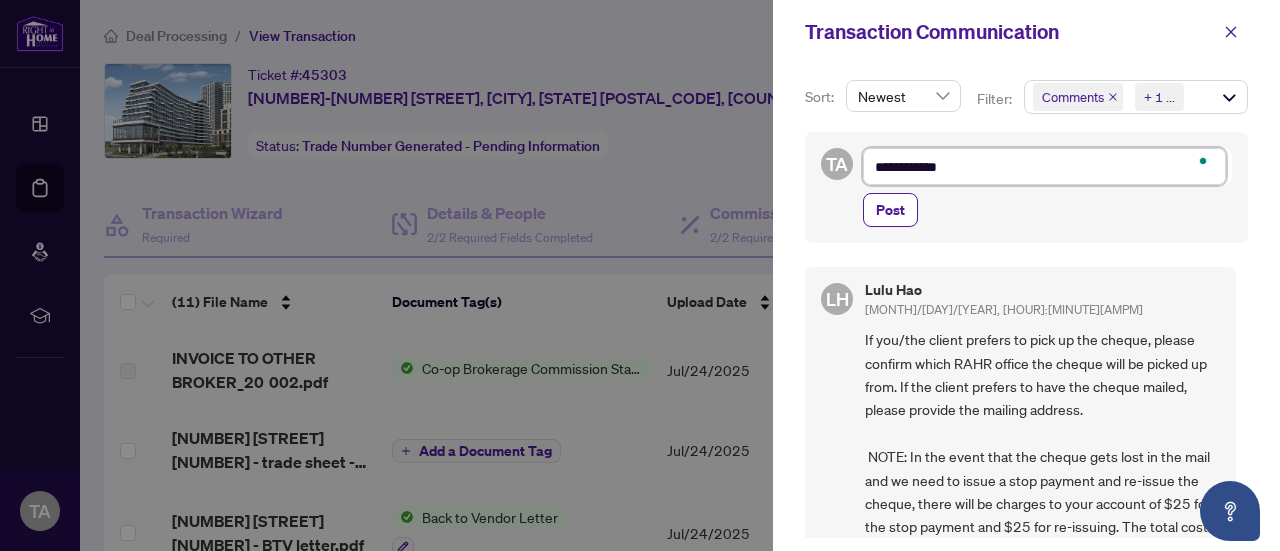 type on "**********" 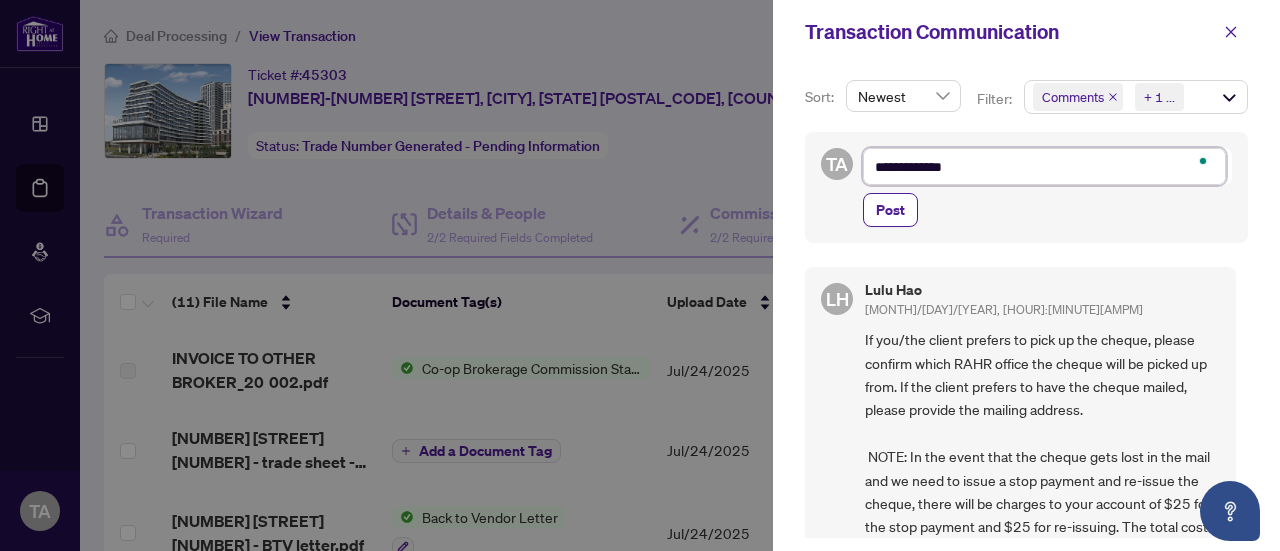 type on "**********" 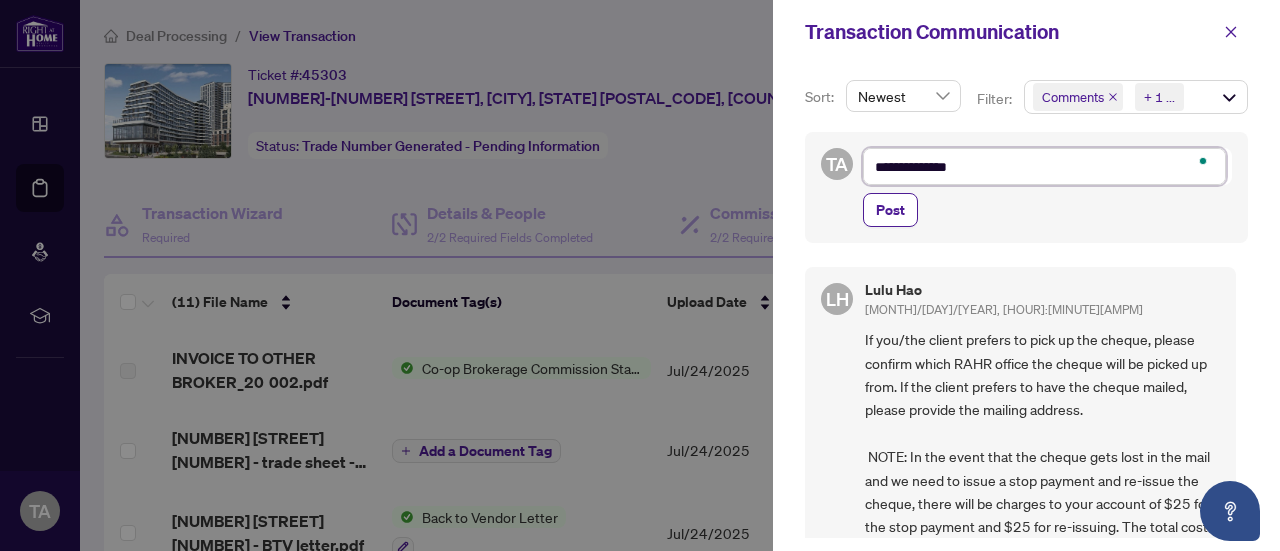 type on "**********" 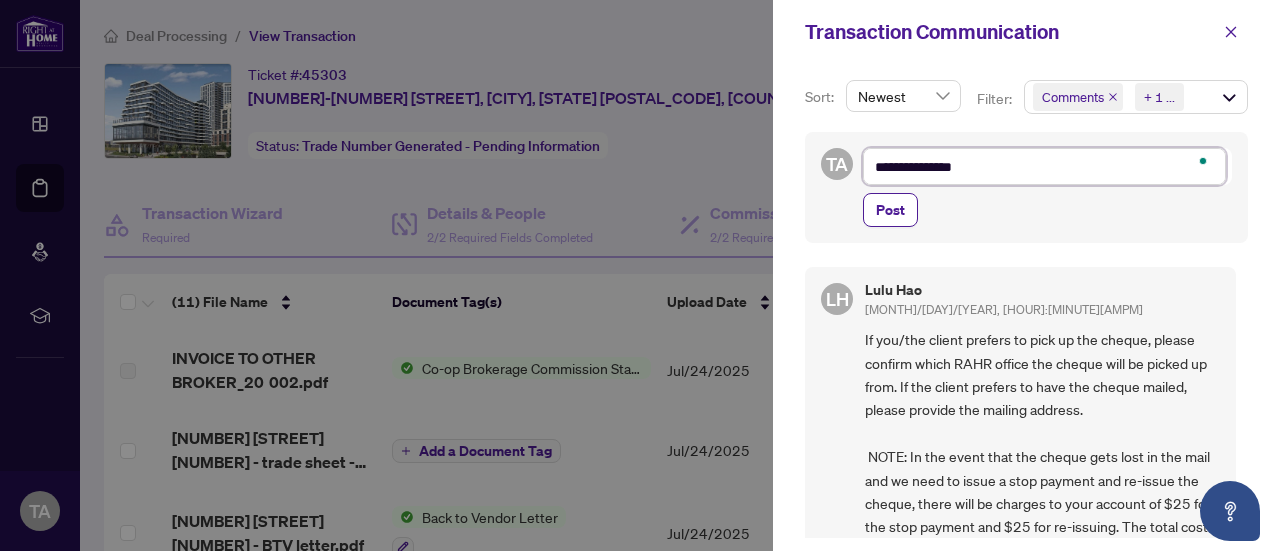 type on "**********" 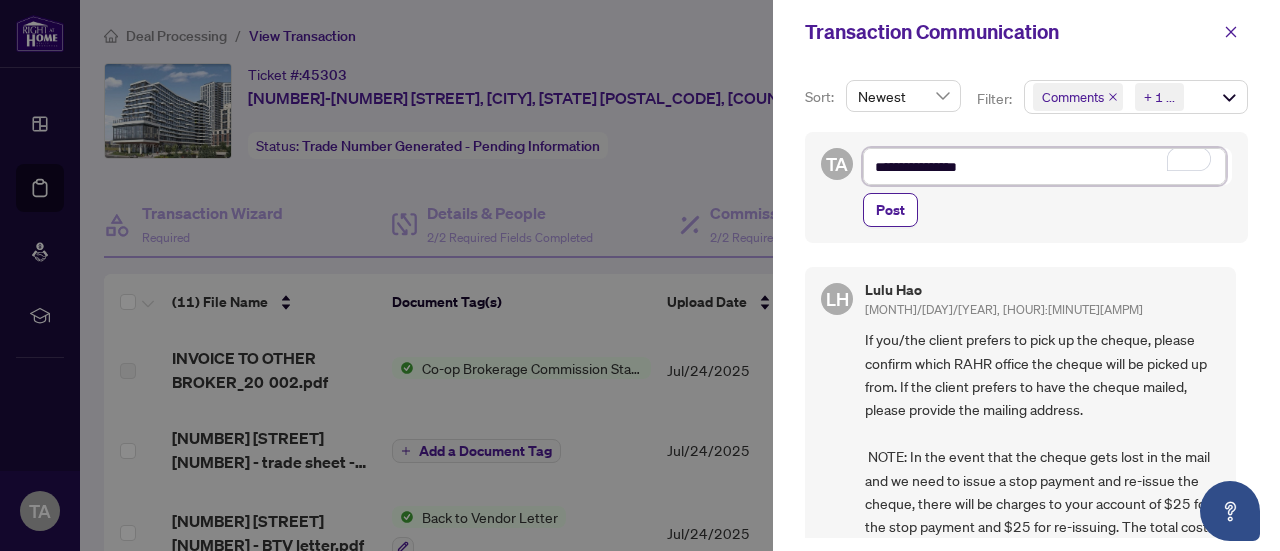 type on "**********" 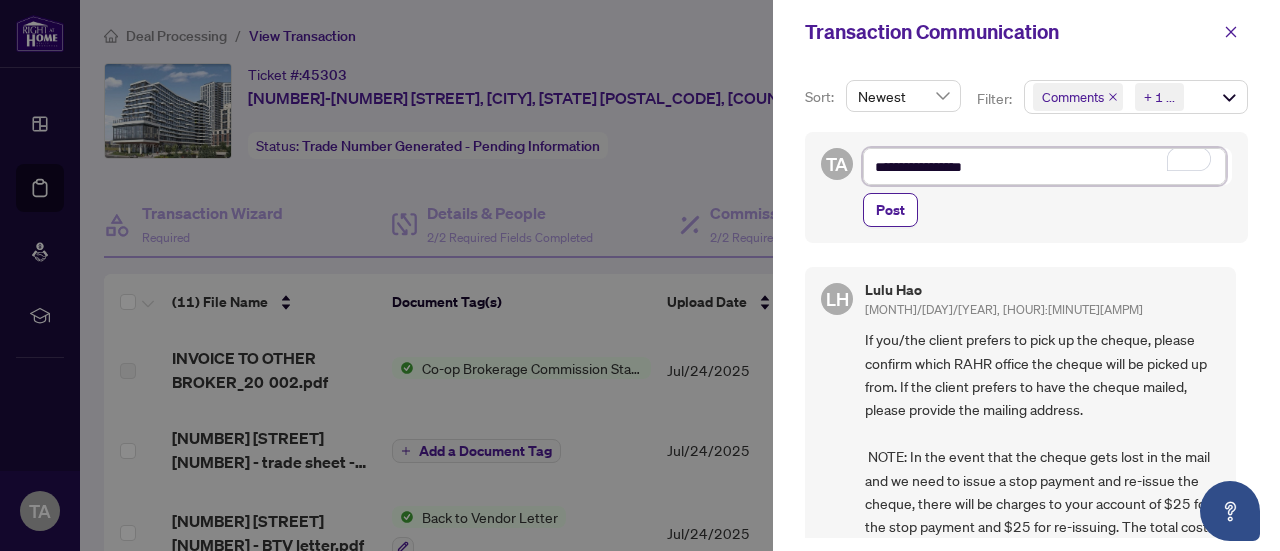 type on "**********" 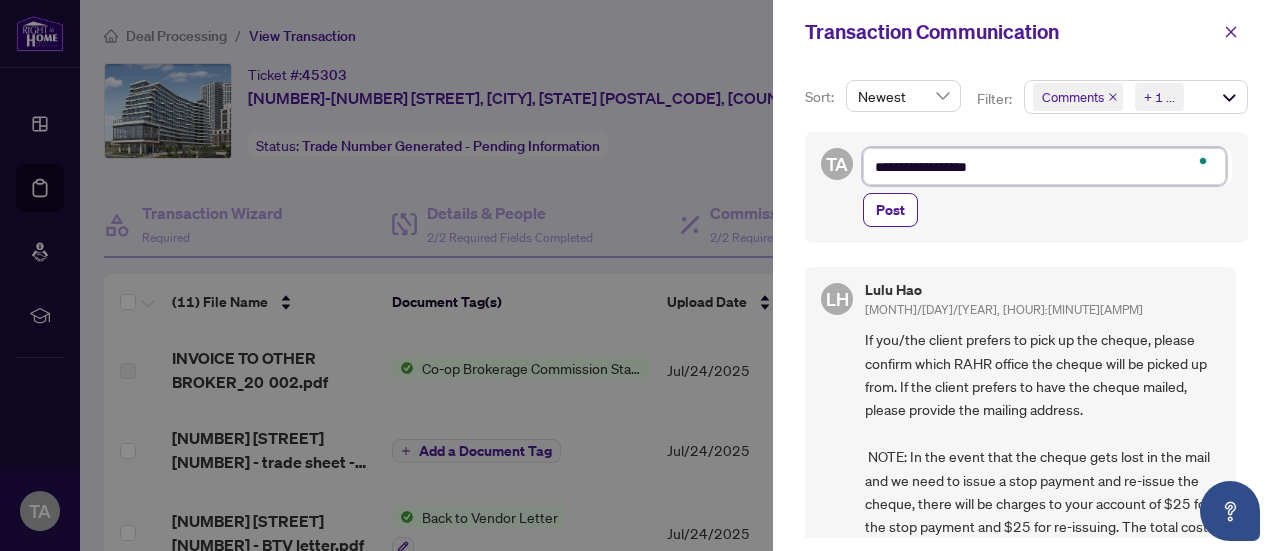 type on "**********" 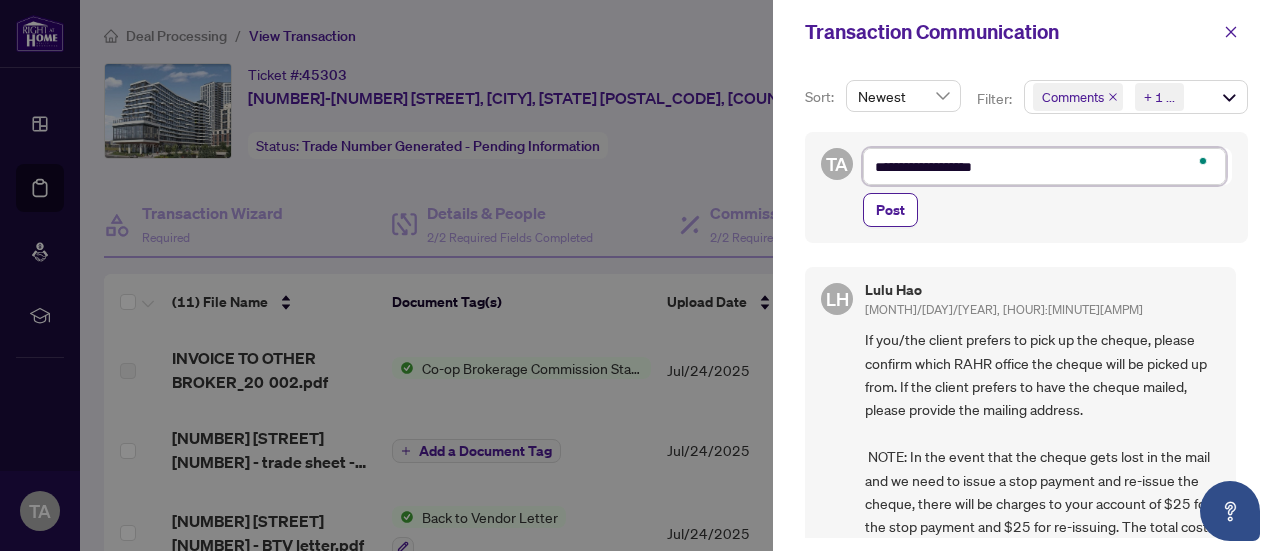 type on "**********" 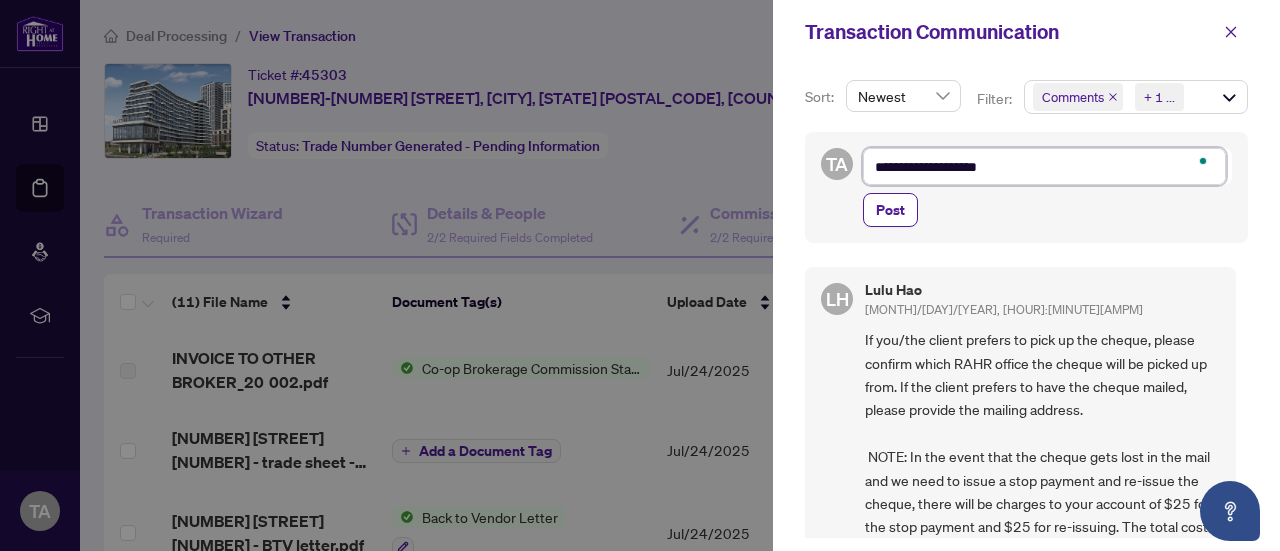 type on "**********" 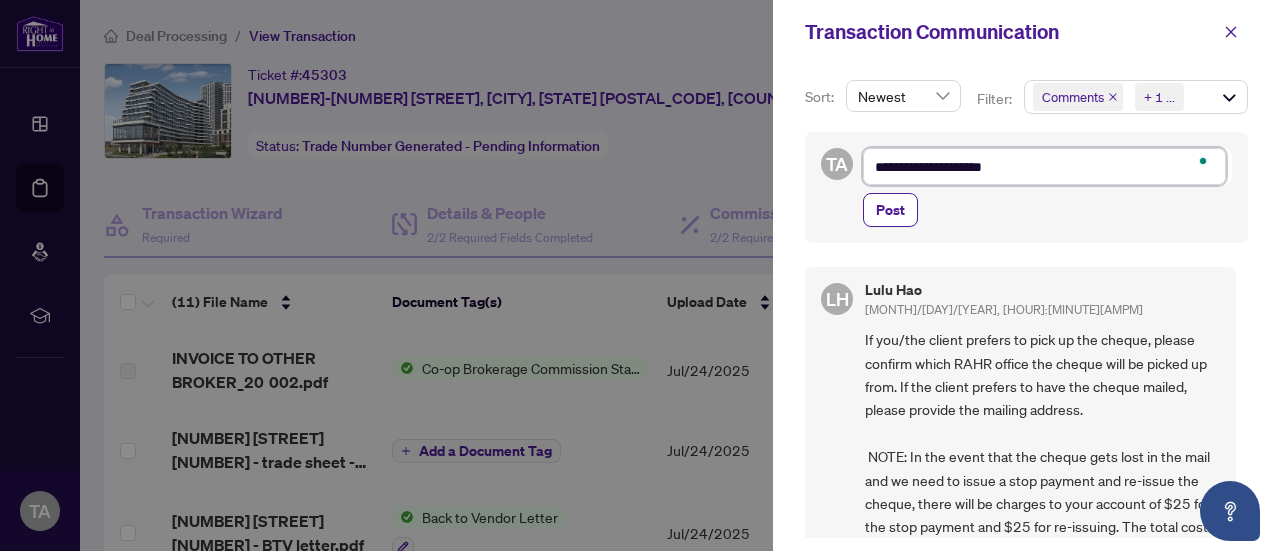 type on "**********" 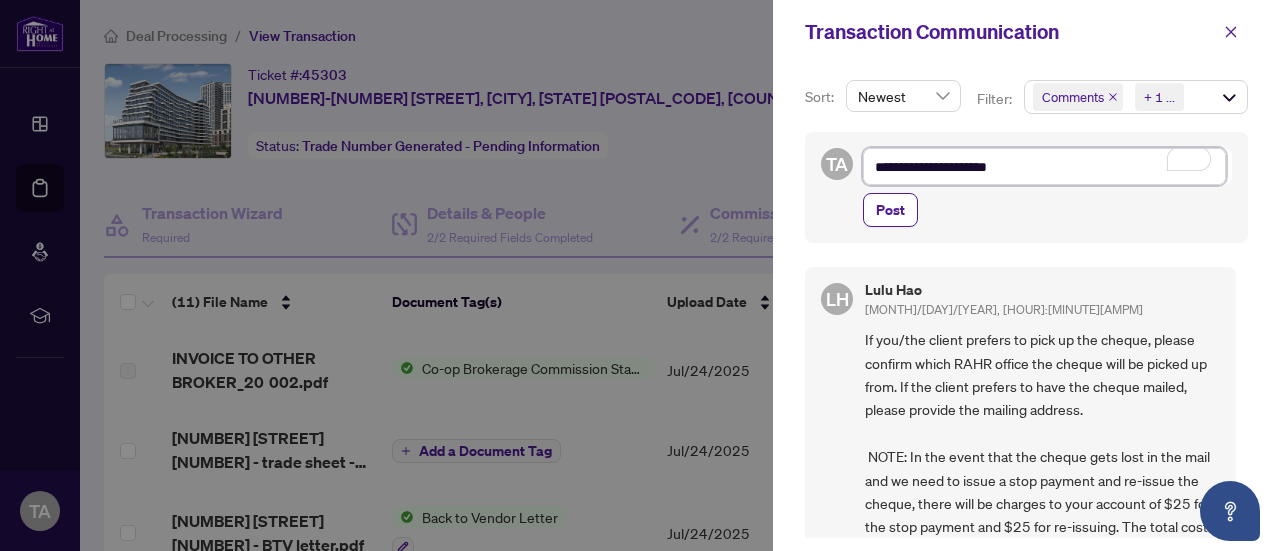 type on "**********" 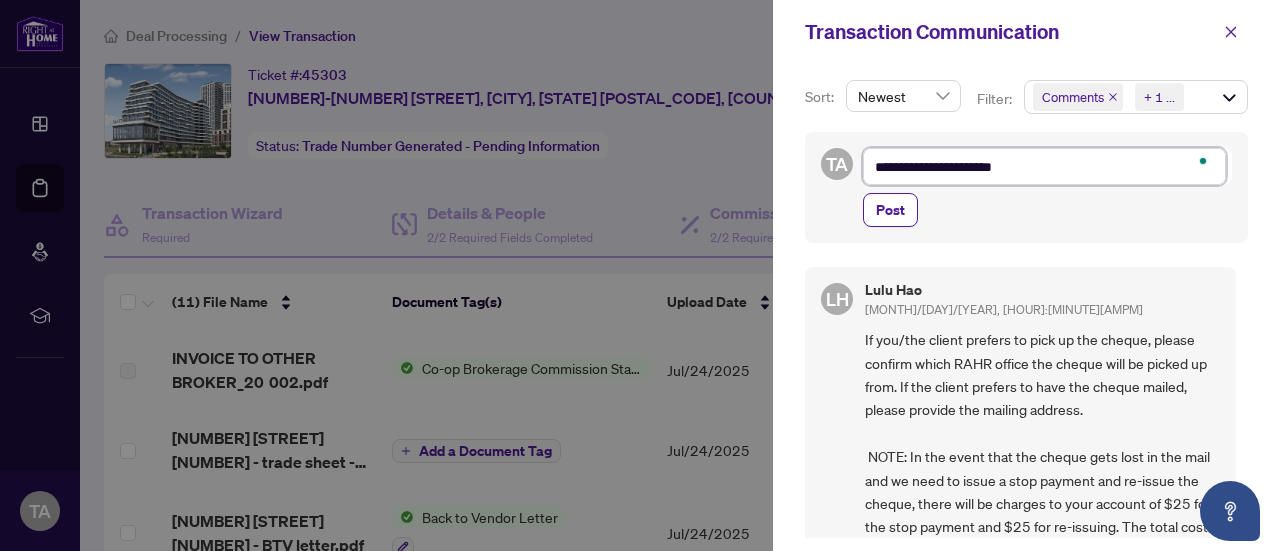 type on "**********" 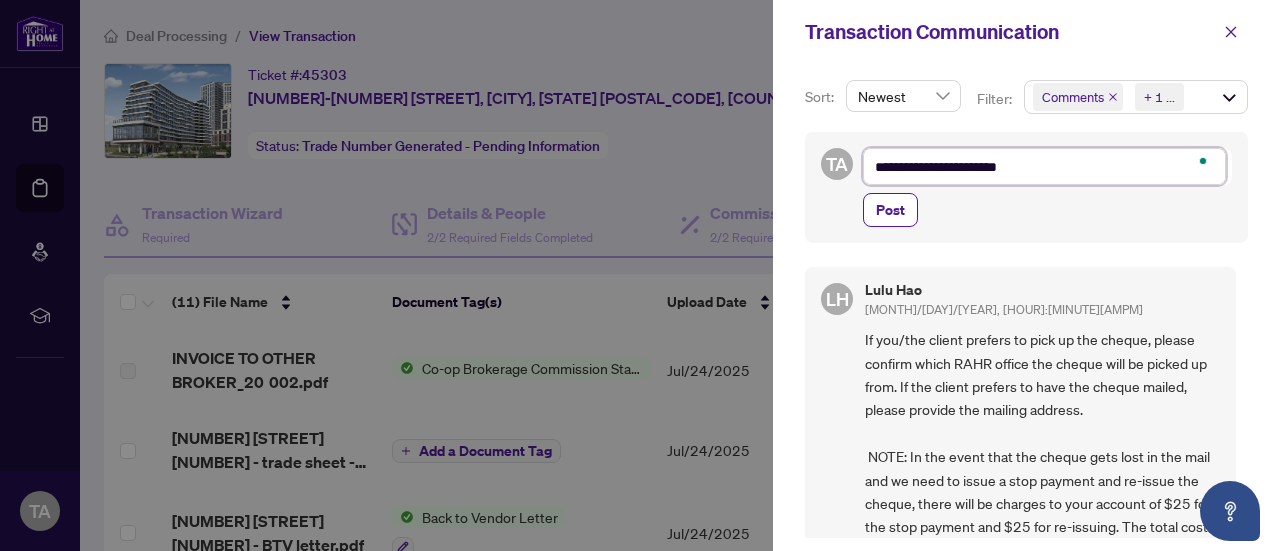 type on "**********" 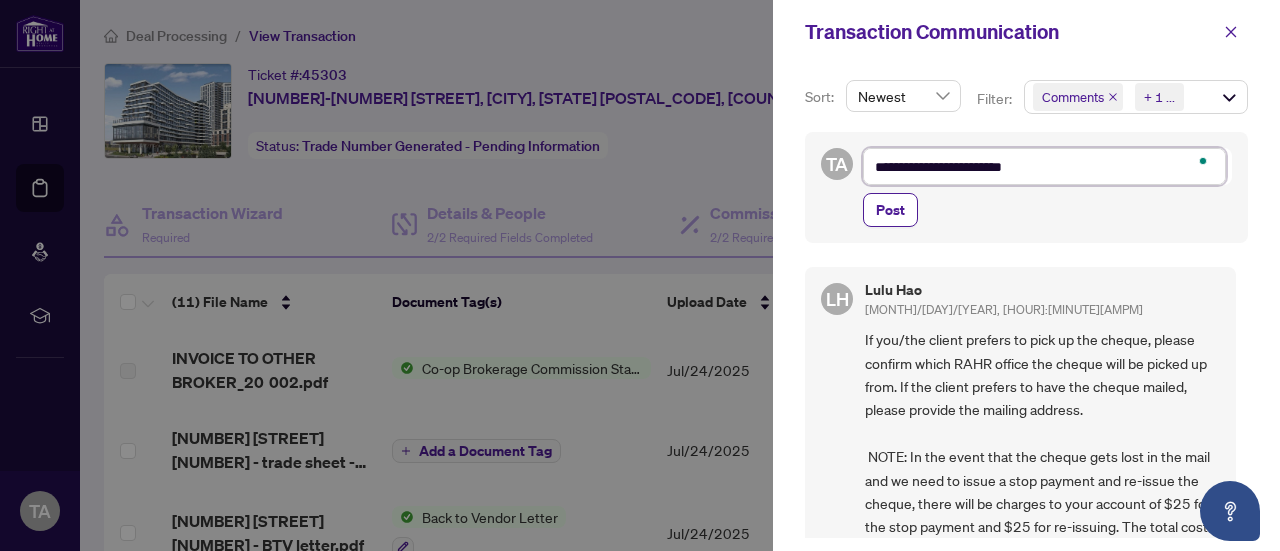 type on "**********" 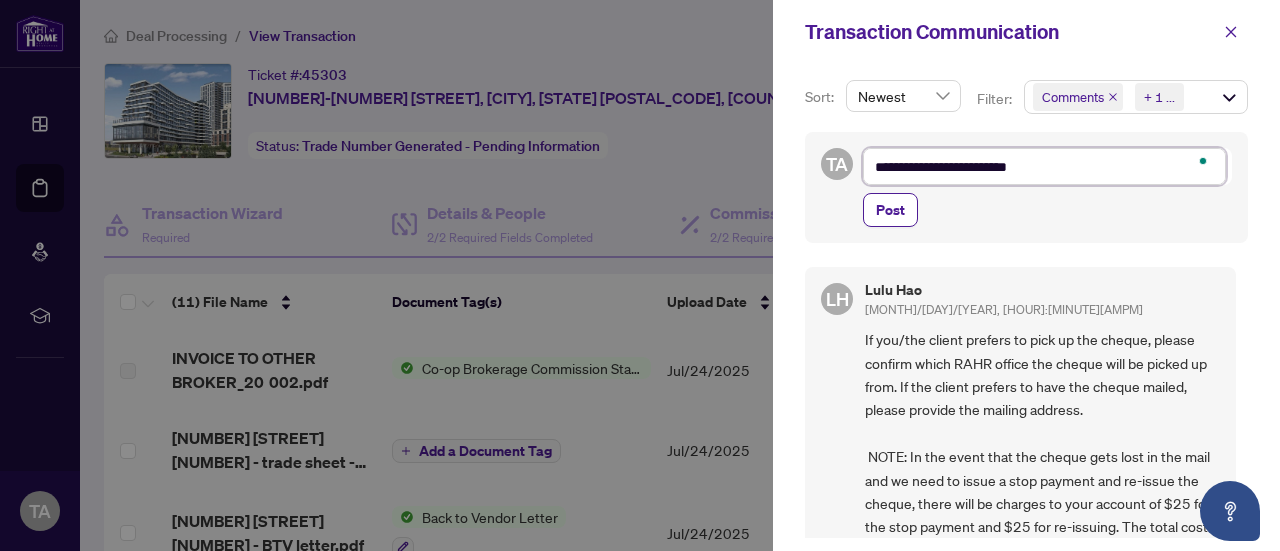 type on "**********" 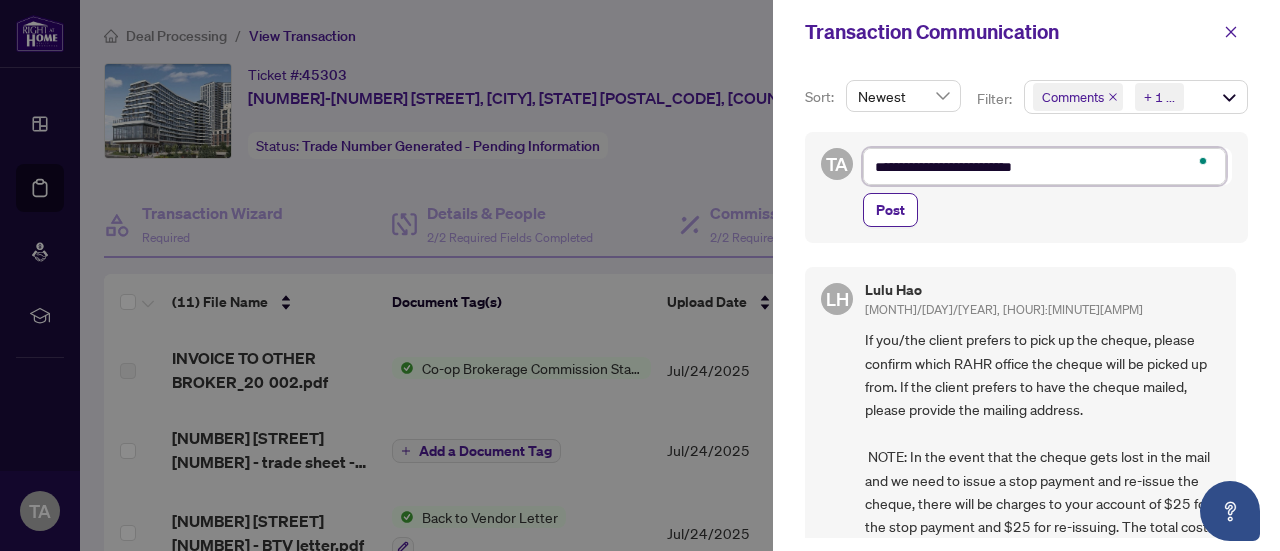 type on "**********" 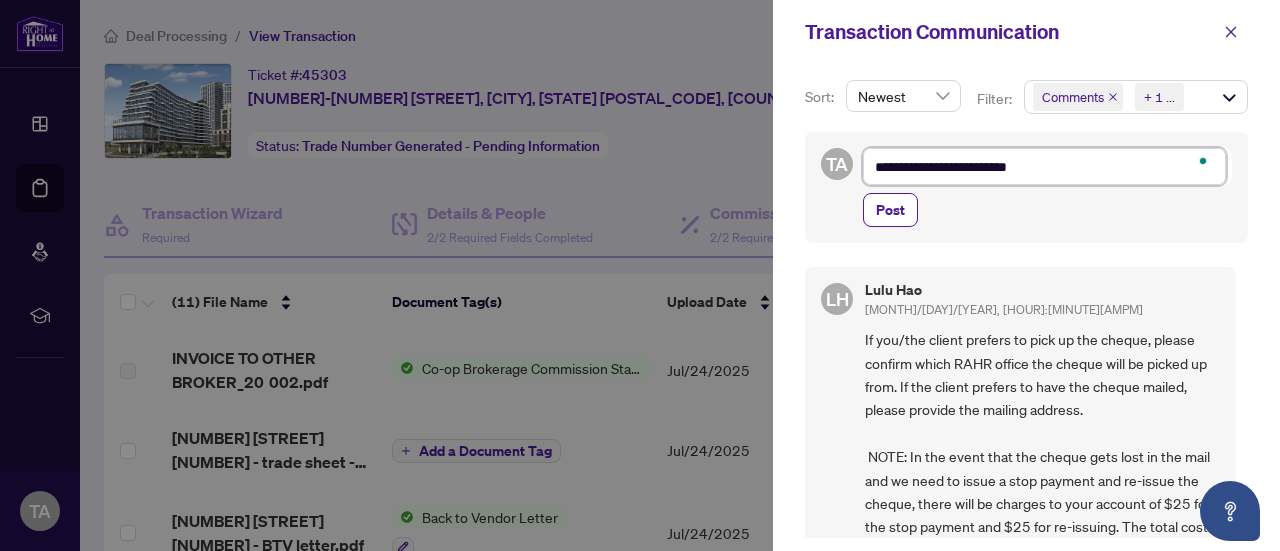 type on "**********" 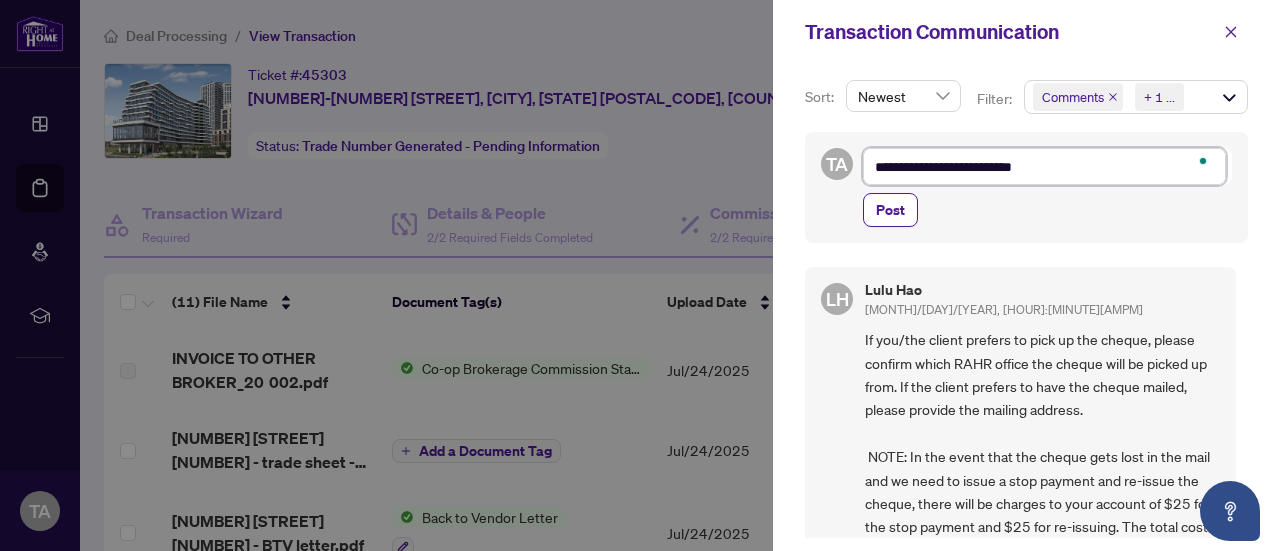 type on "**********" 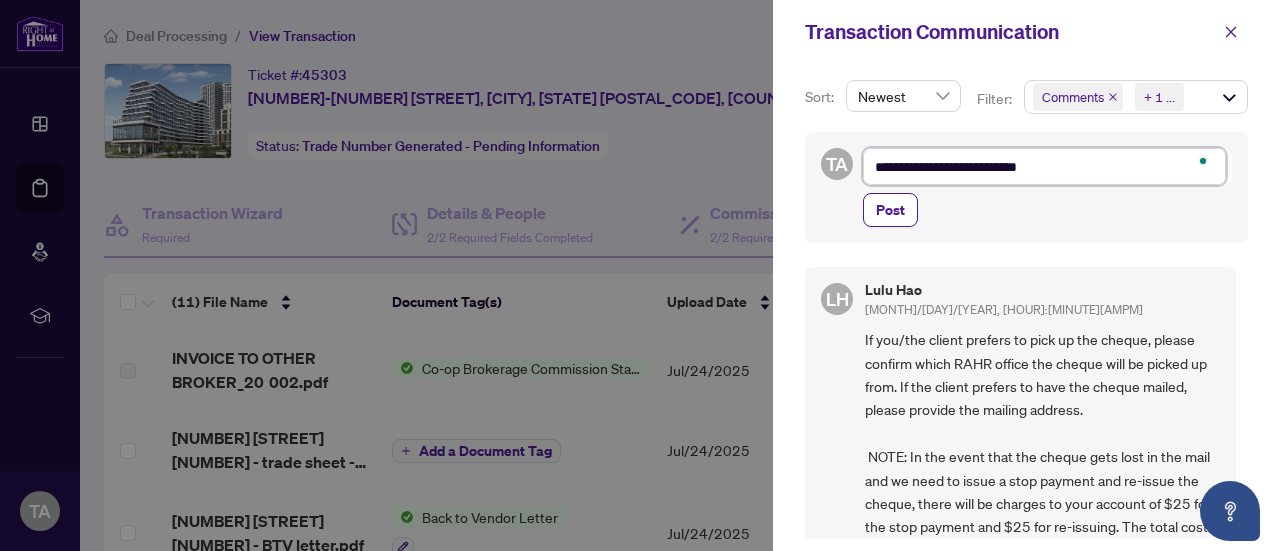 type on "**********" 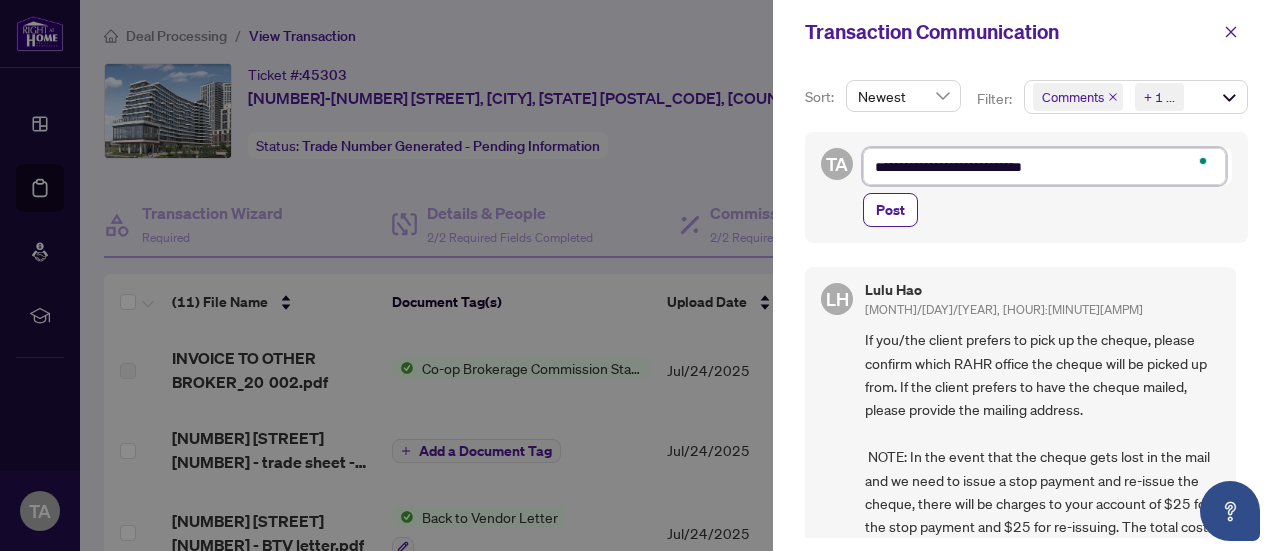type on "**********" 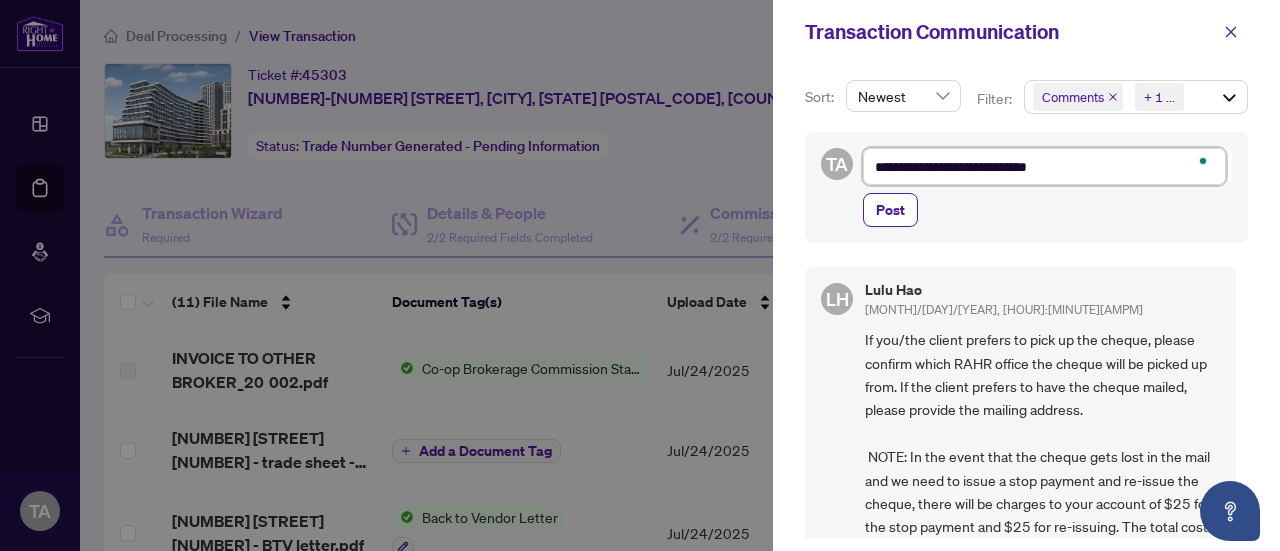 type on "**********" 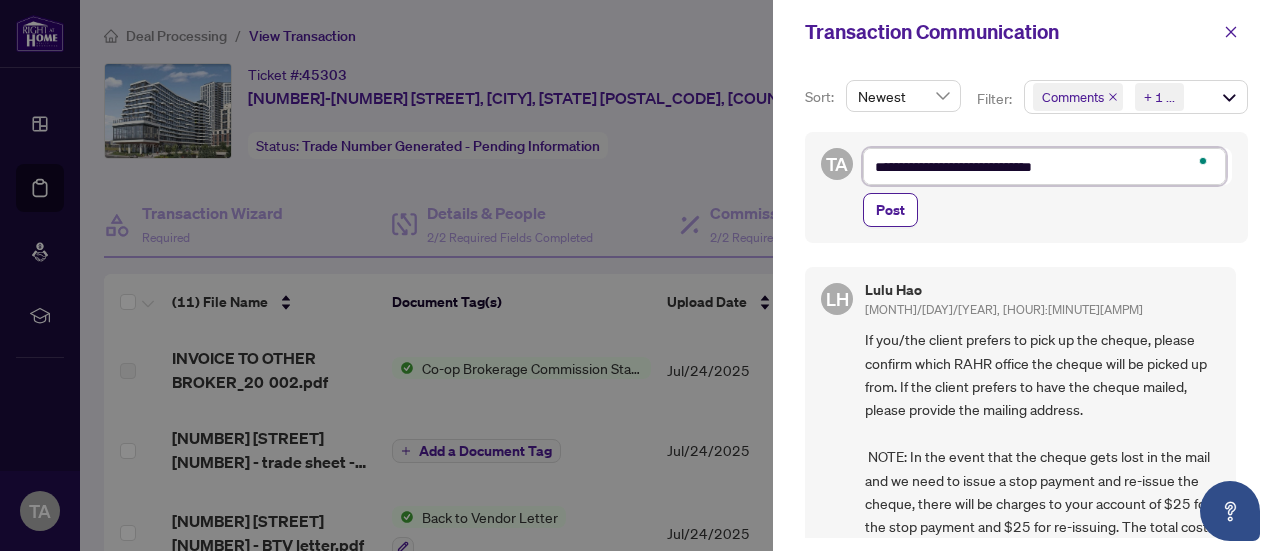 type on "**********" 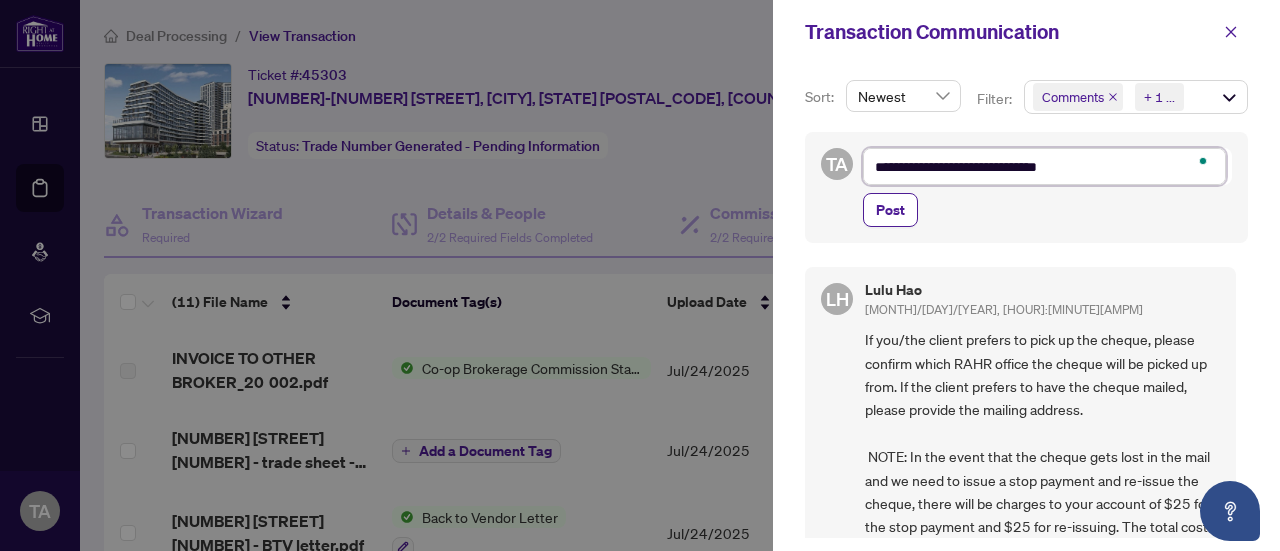 type on "**********" 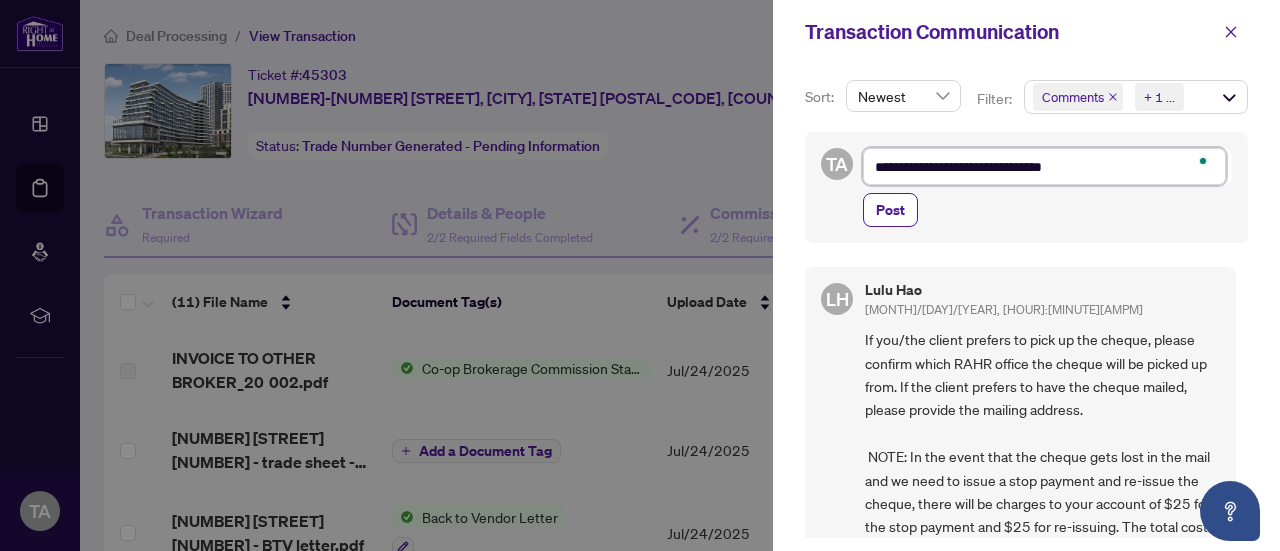 type on "**********" 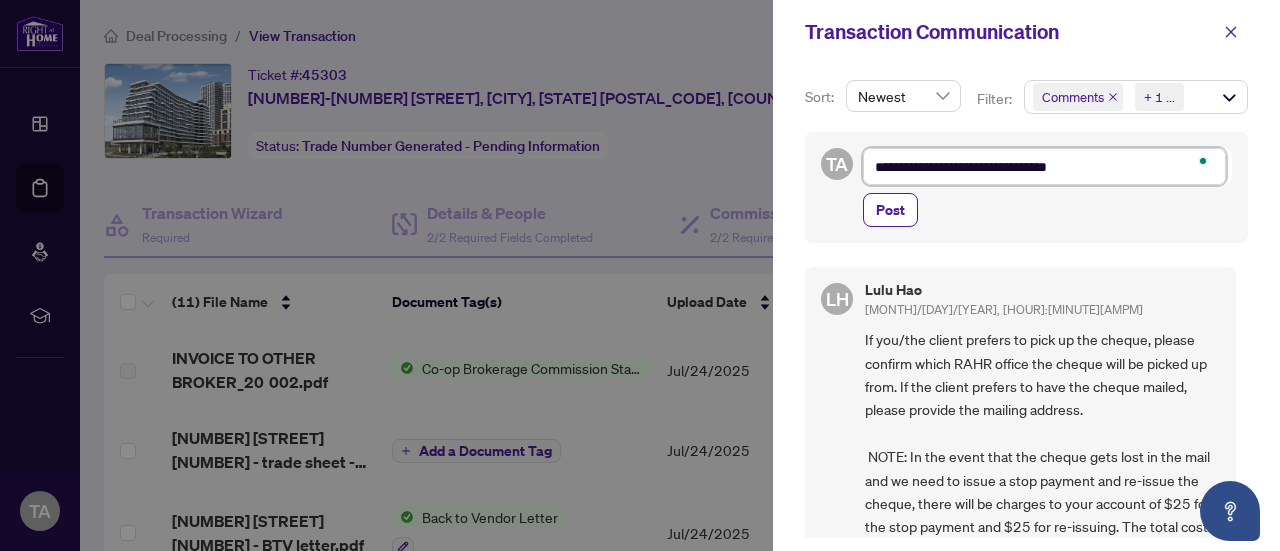 type on "**********" 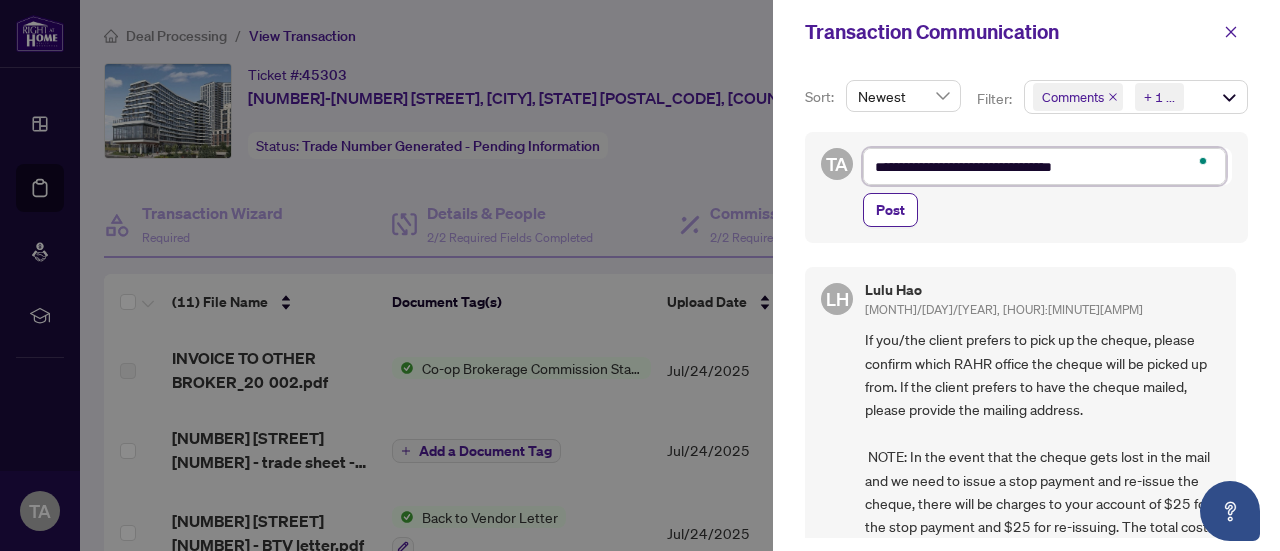 type on "**********" 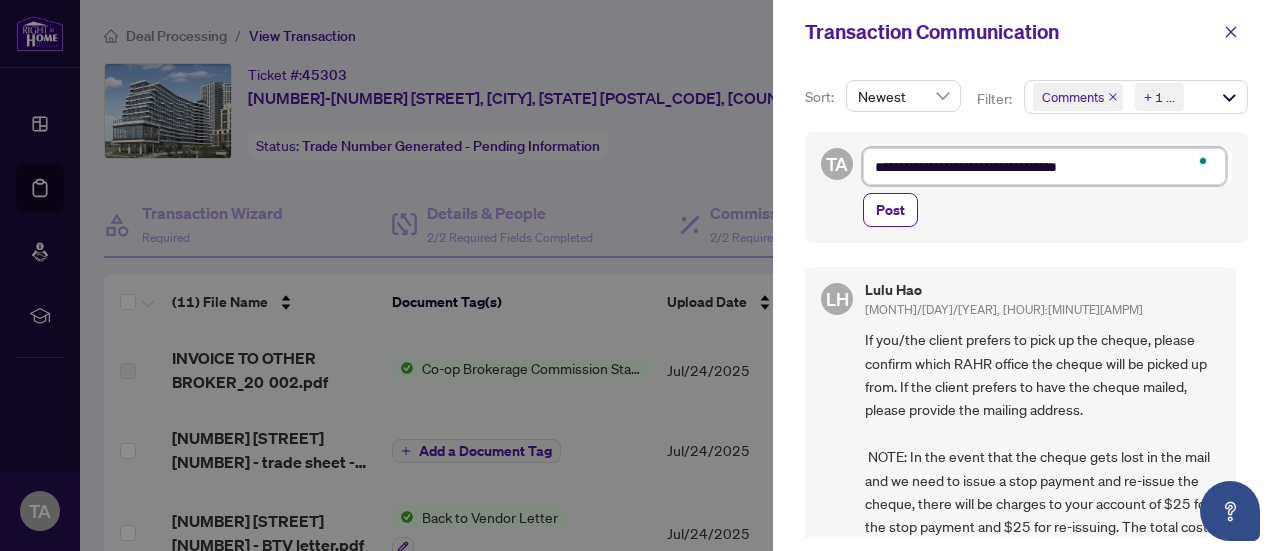 type on "**********" 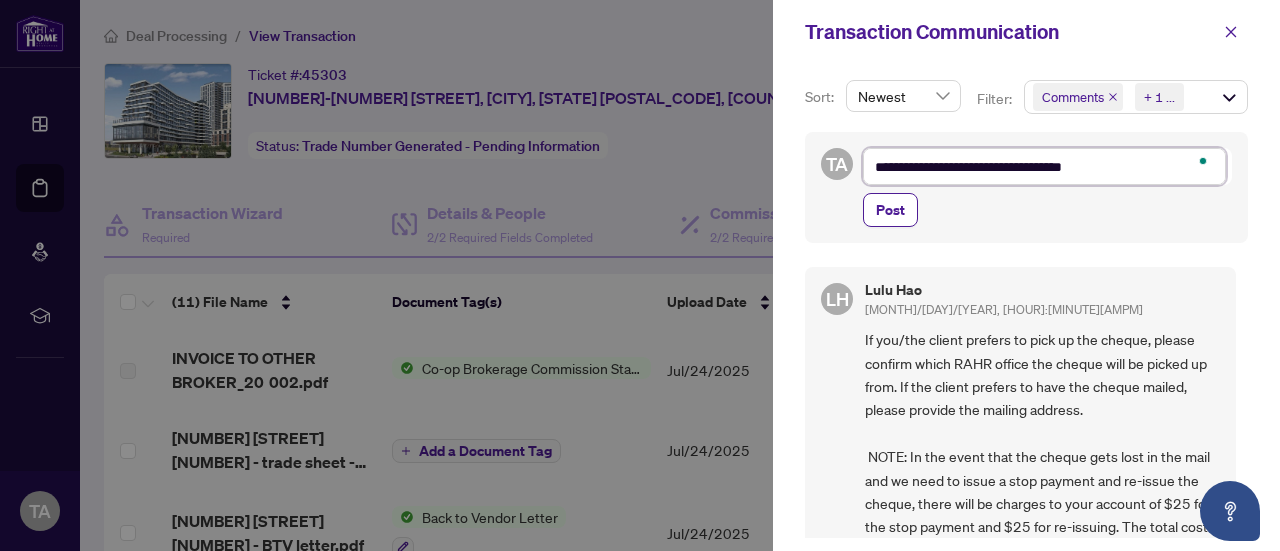 type on "**********" 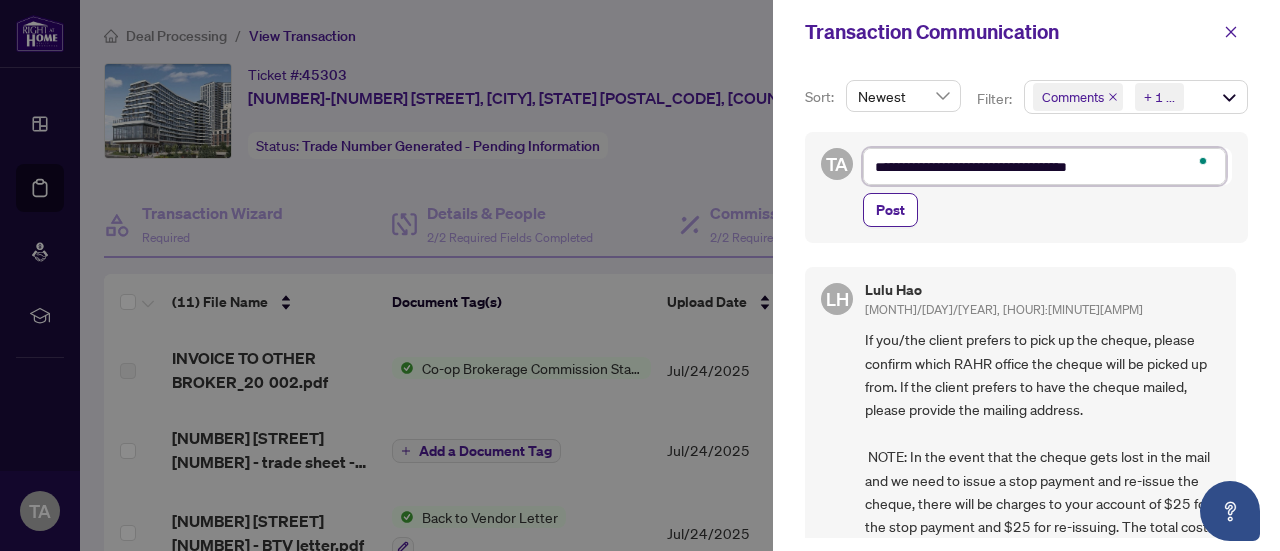 type on "**********" 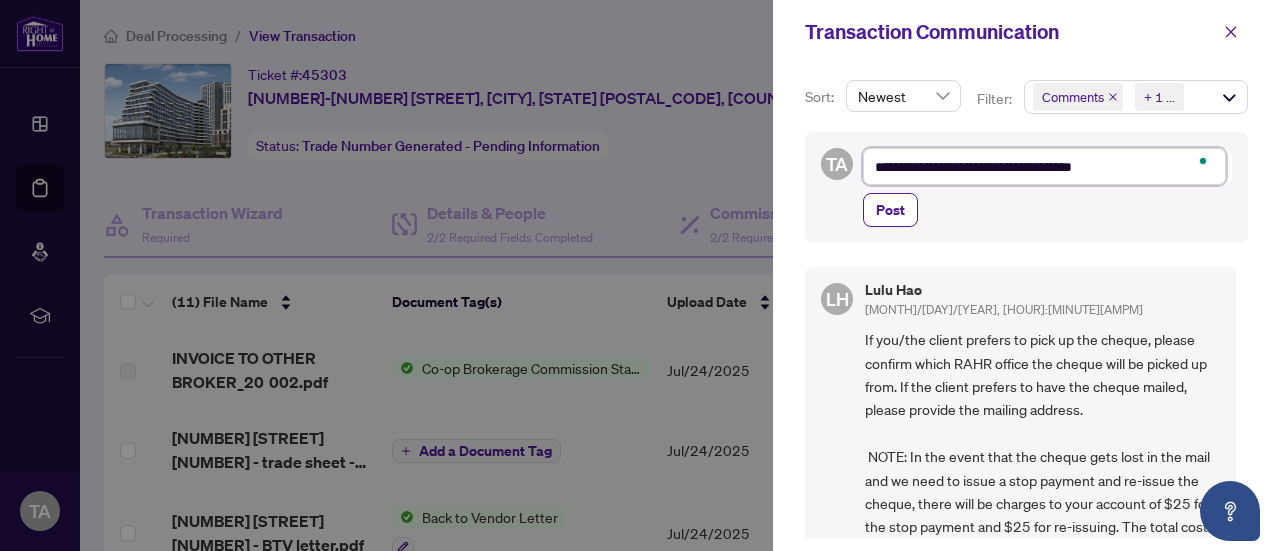 type on "**********" 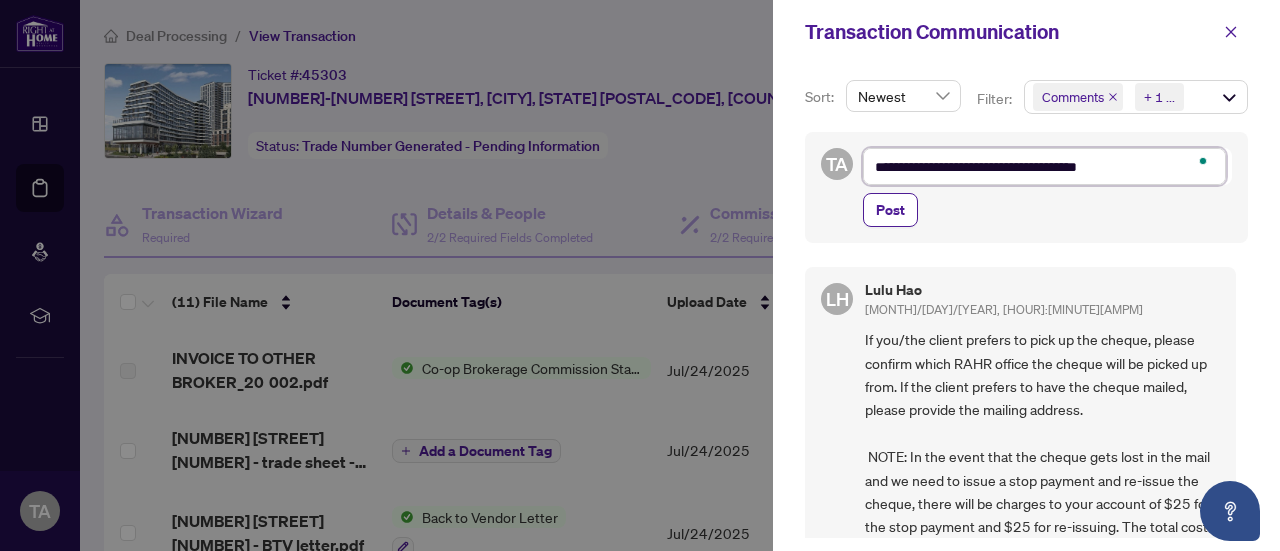 type on "**********" 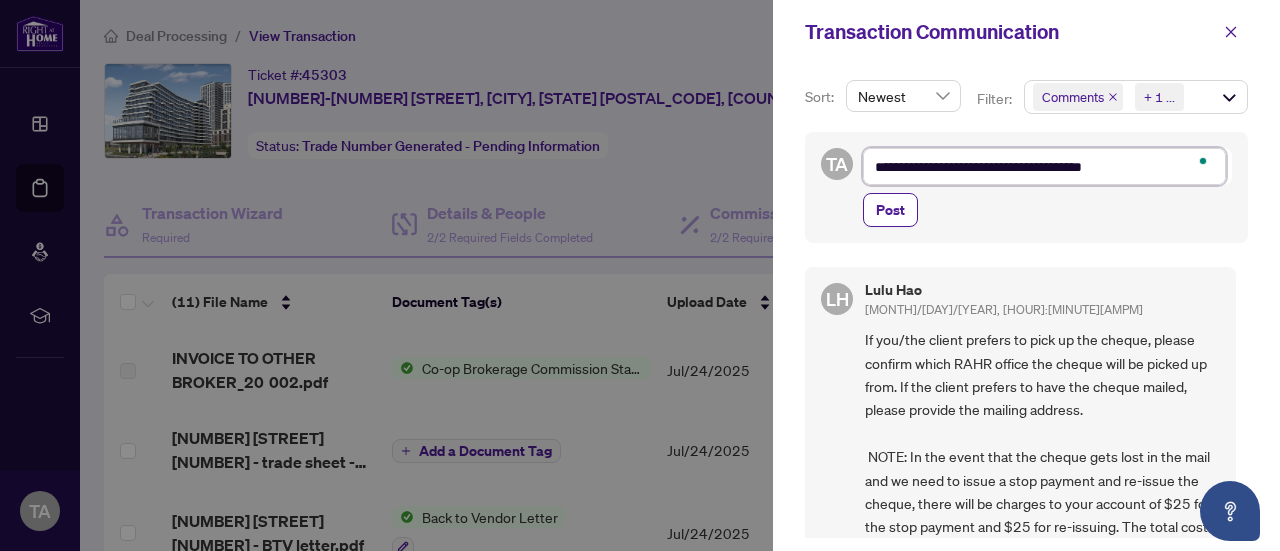 type on "**********" 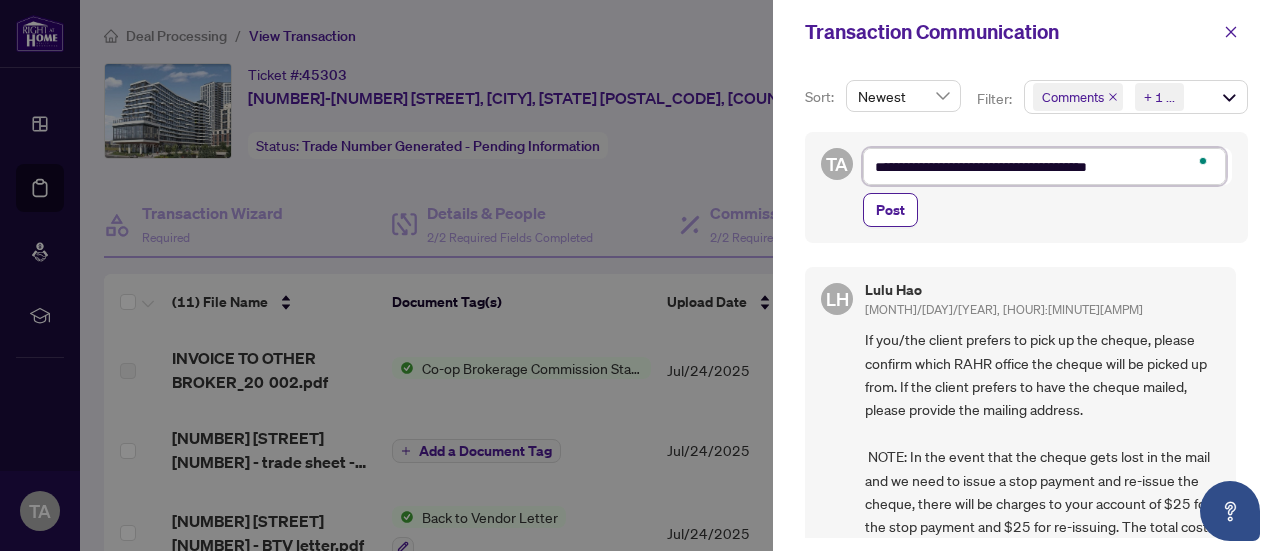 type on "**********" 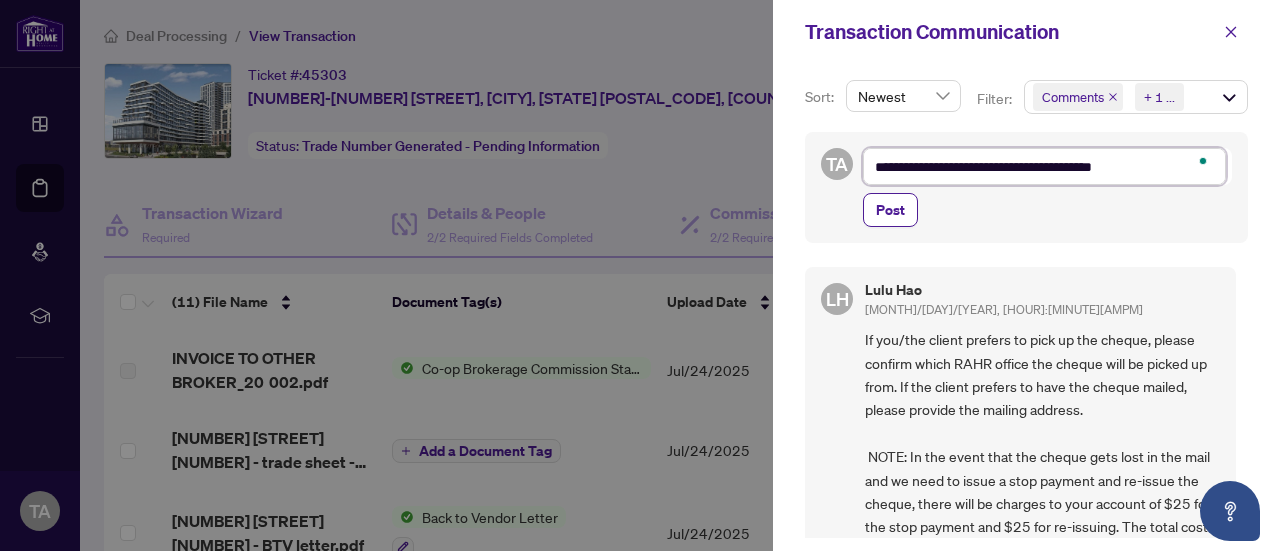 type on "**********" 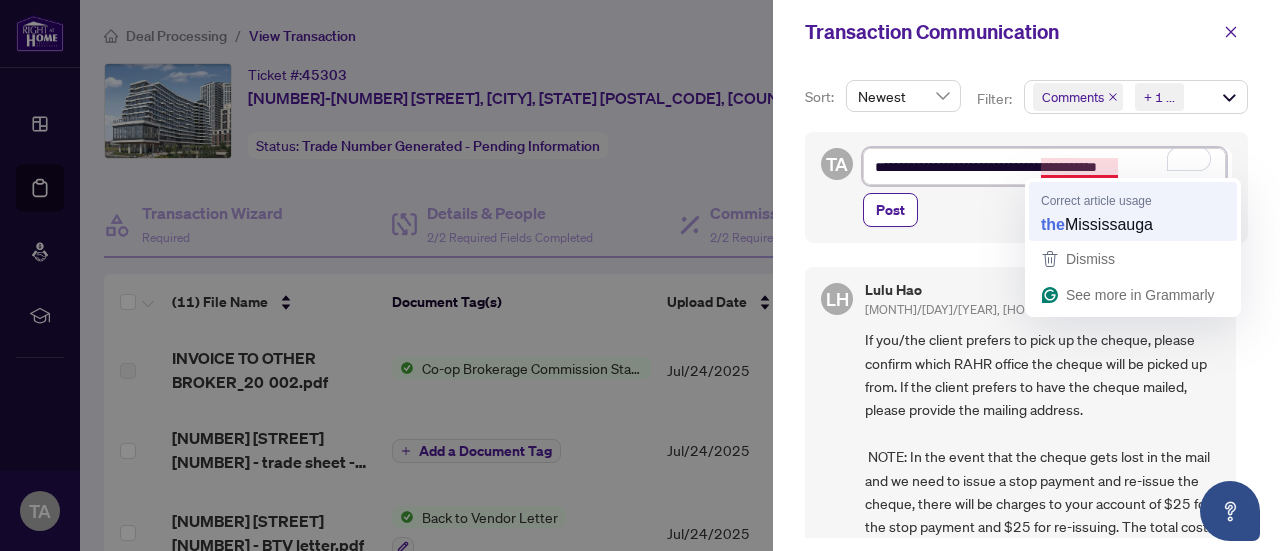 type on "**********" 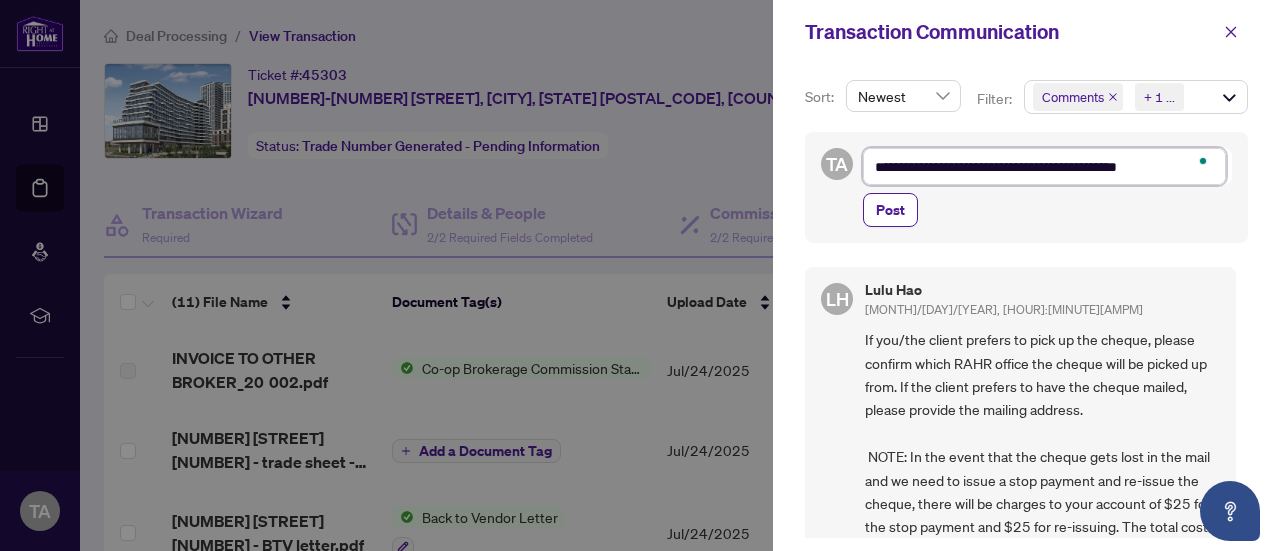 type on "**********" 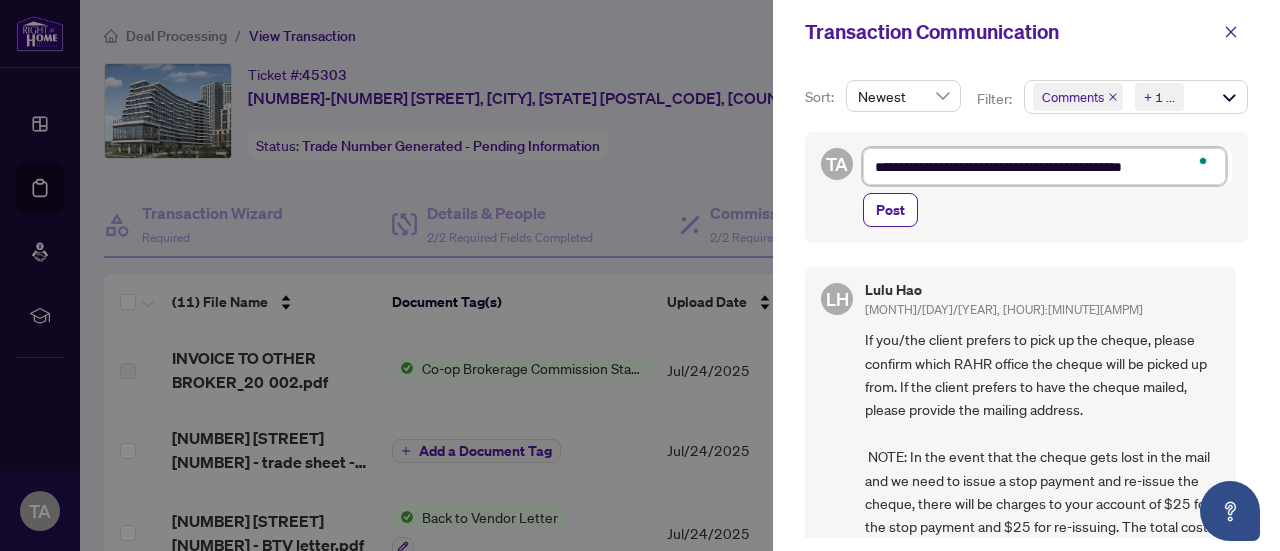 type on "**********" 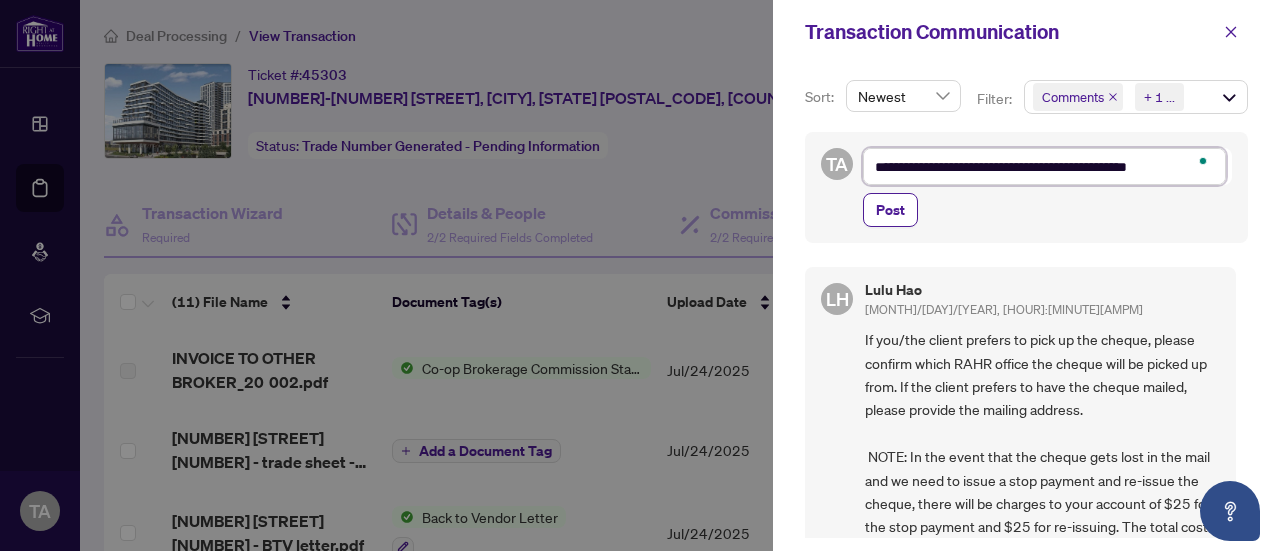 type on "**********" 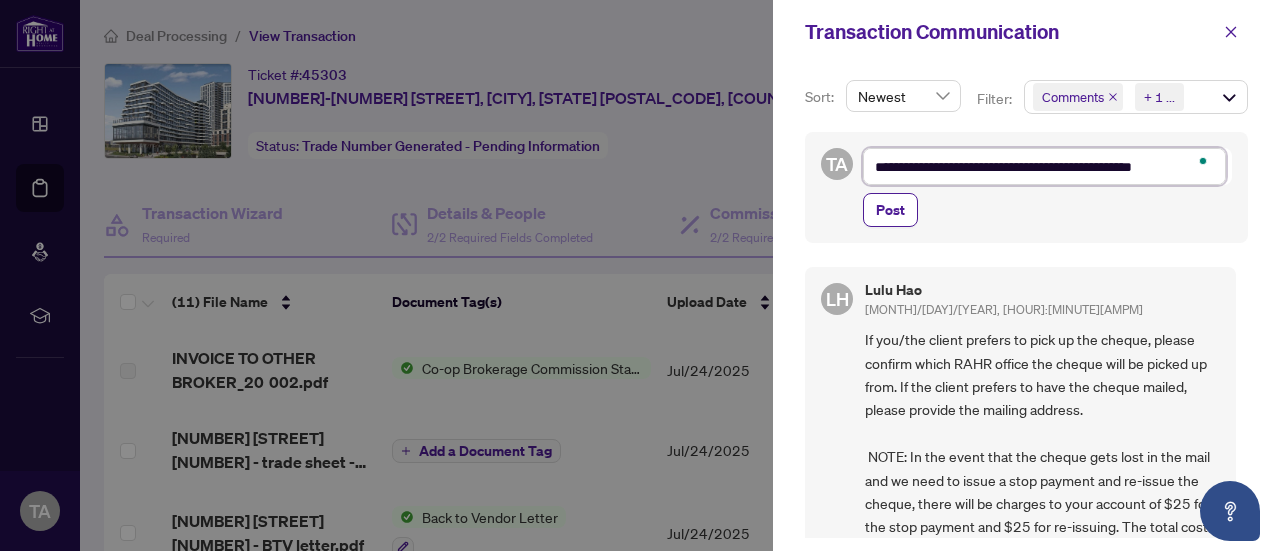 type on "**********" 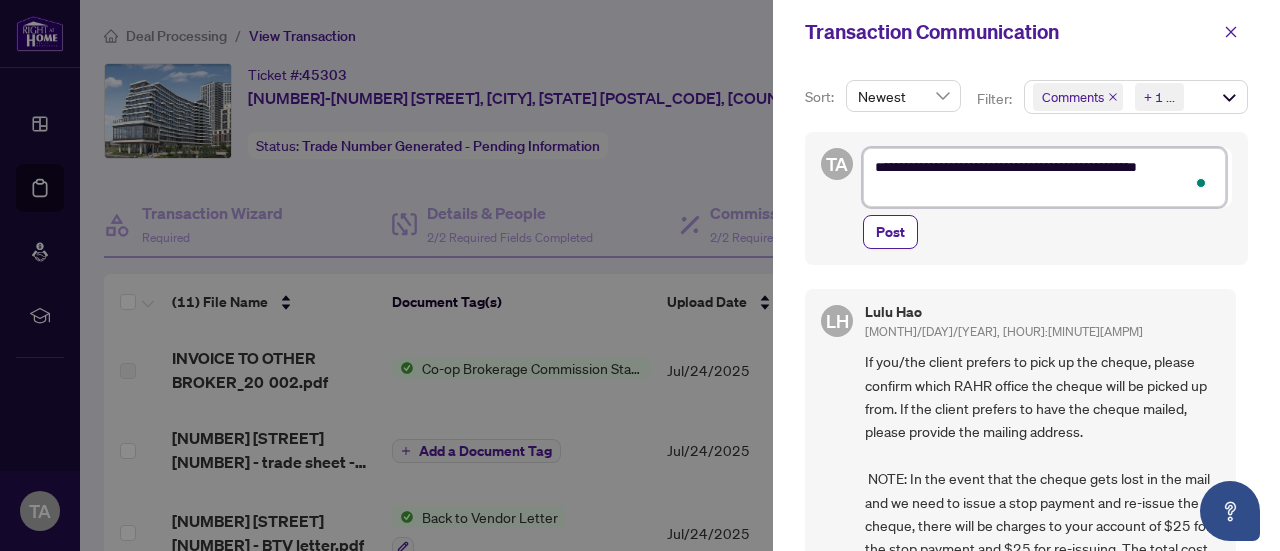 type on "**********" 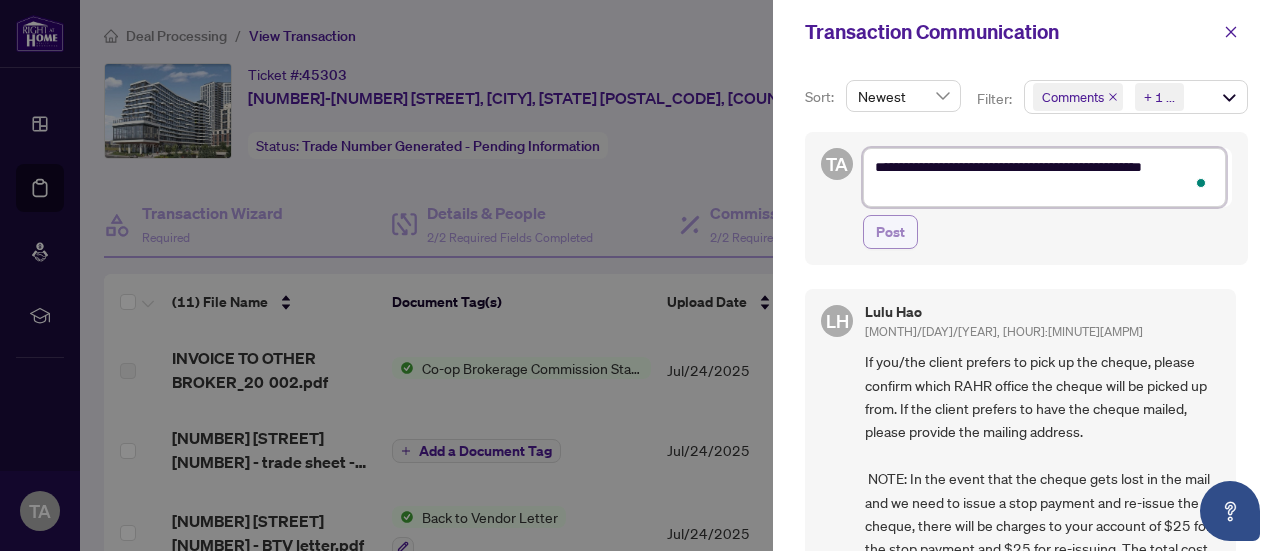 type on "**********" 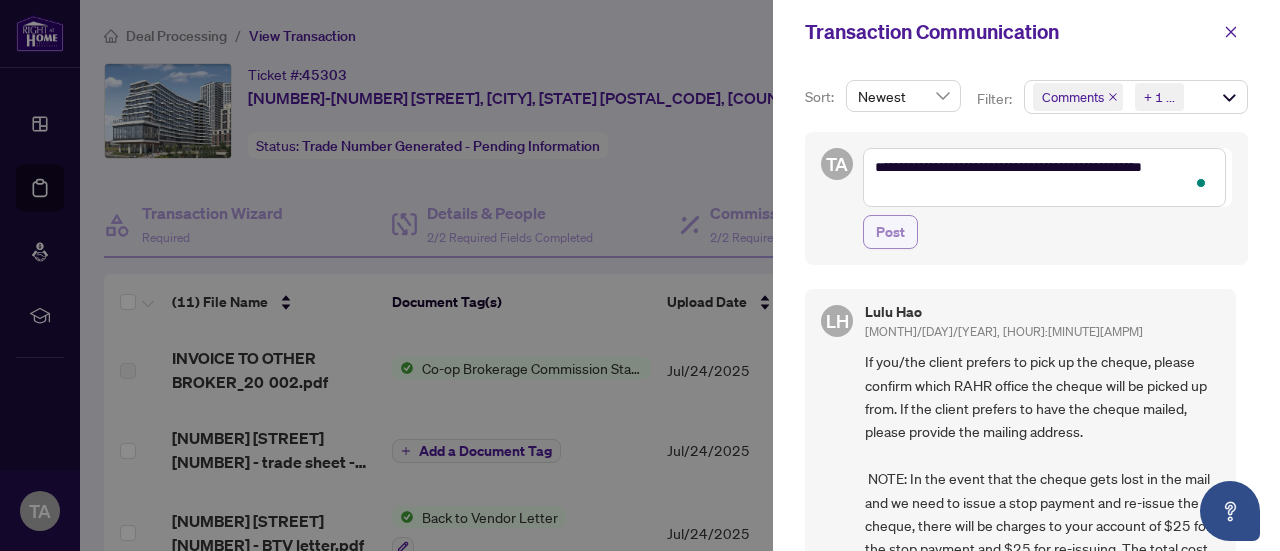 click on "Post" at bounding box center [890, 232] 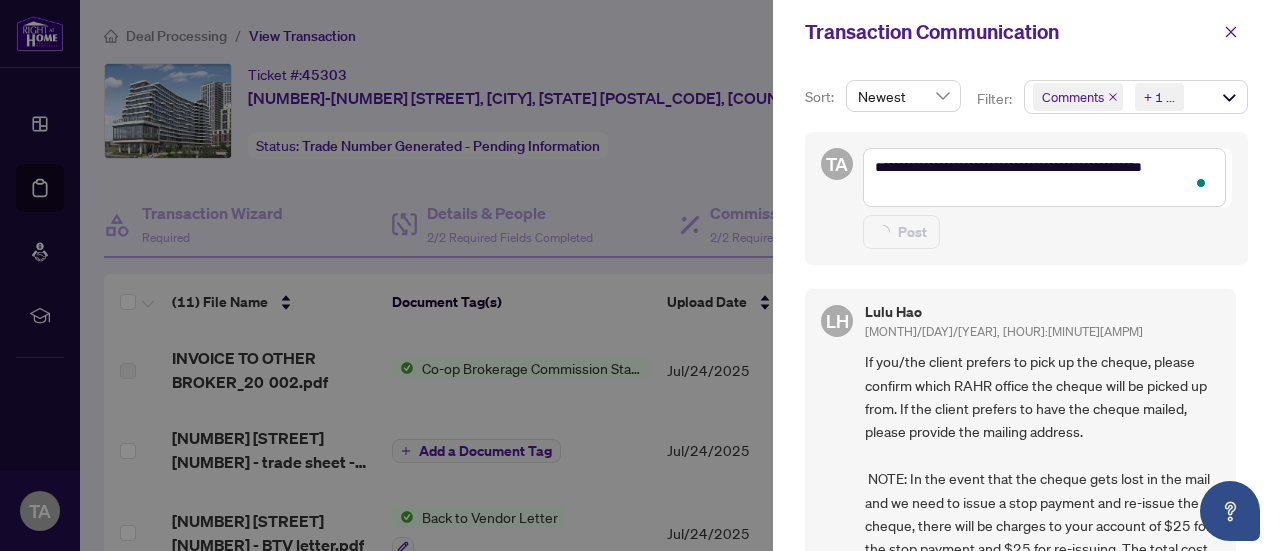 type on "**********" 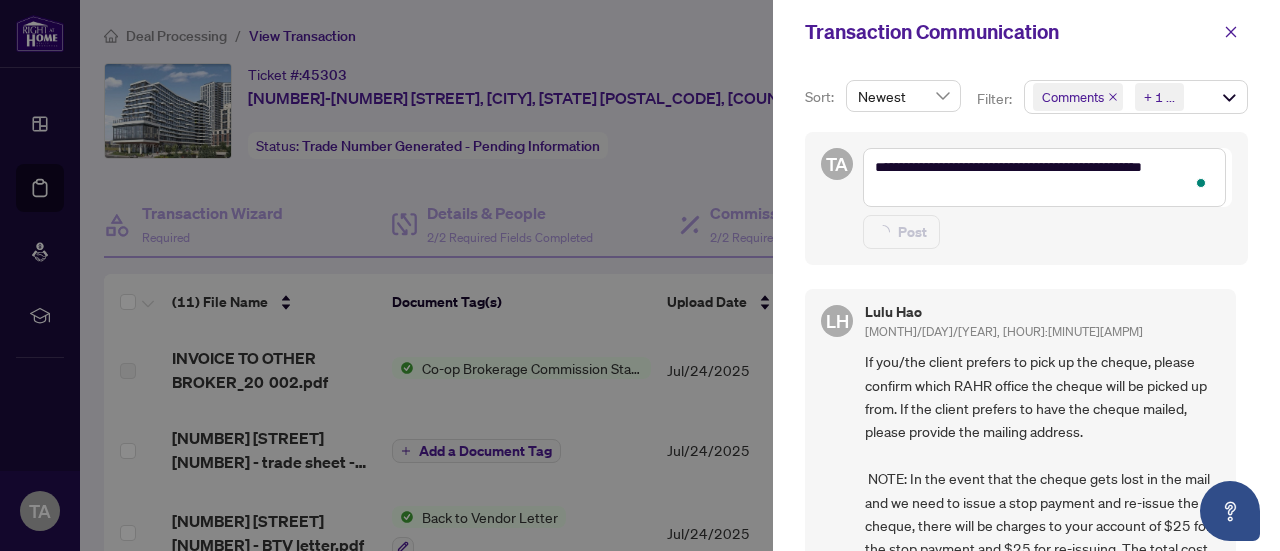 type 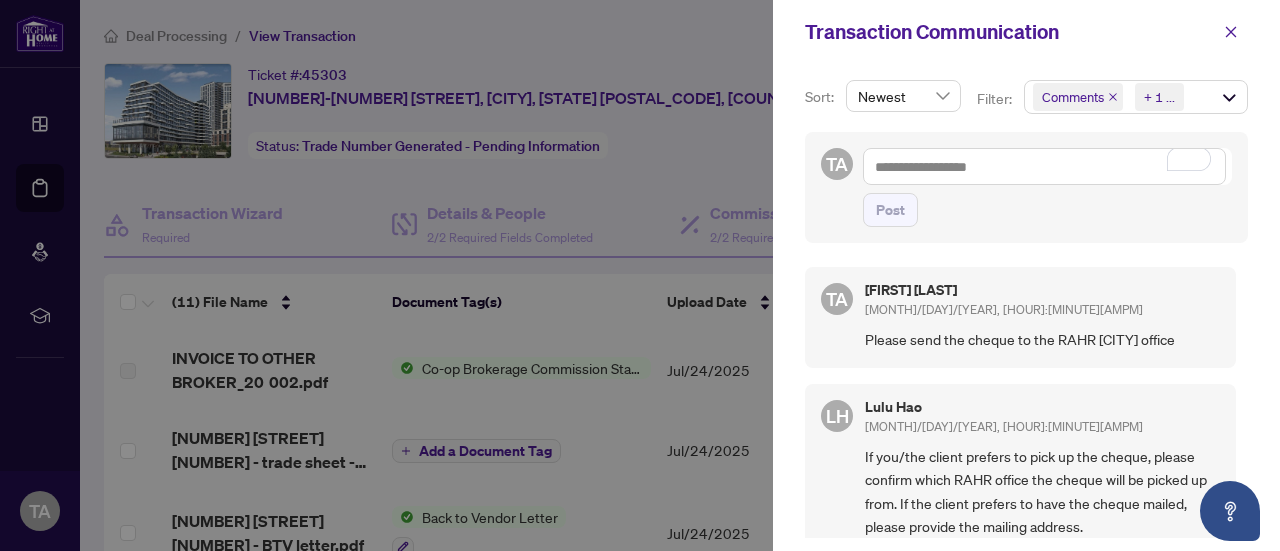 drag, startPoint x: 906, startPoint y: 361, endPoint x: 868, endPoint y: 337, distance: 44.94441 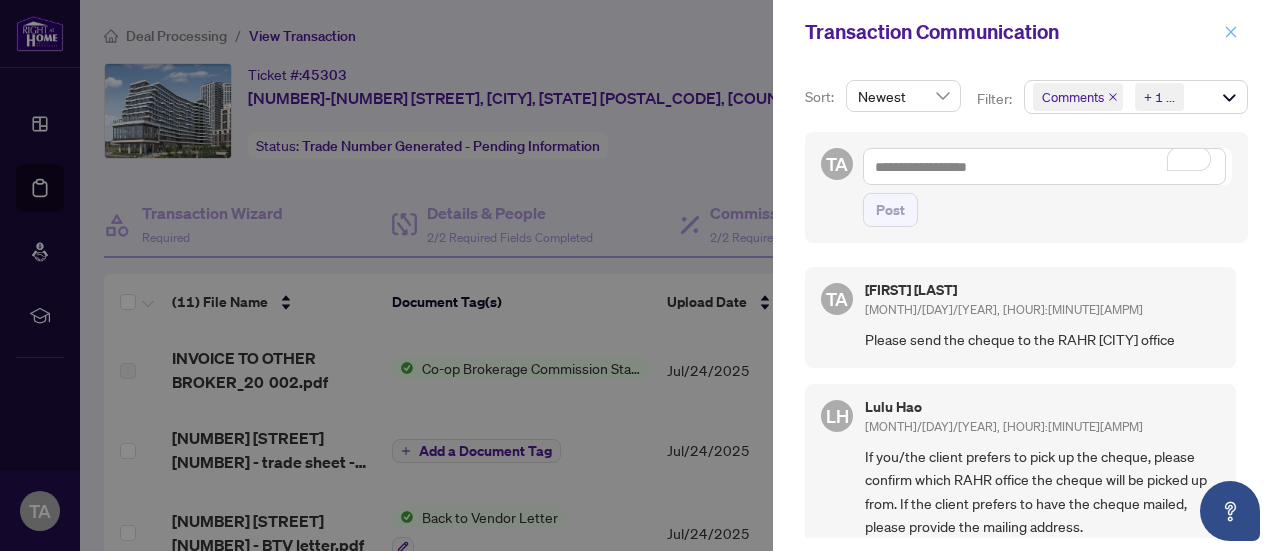 click 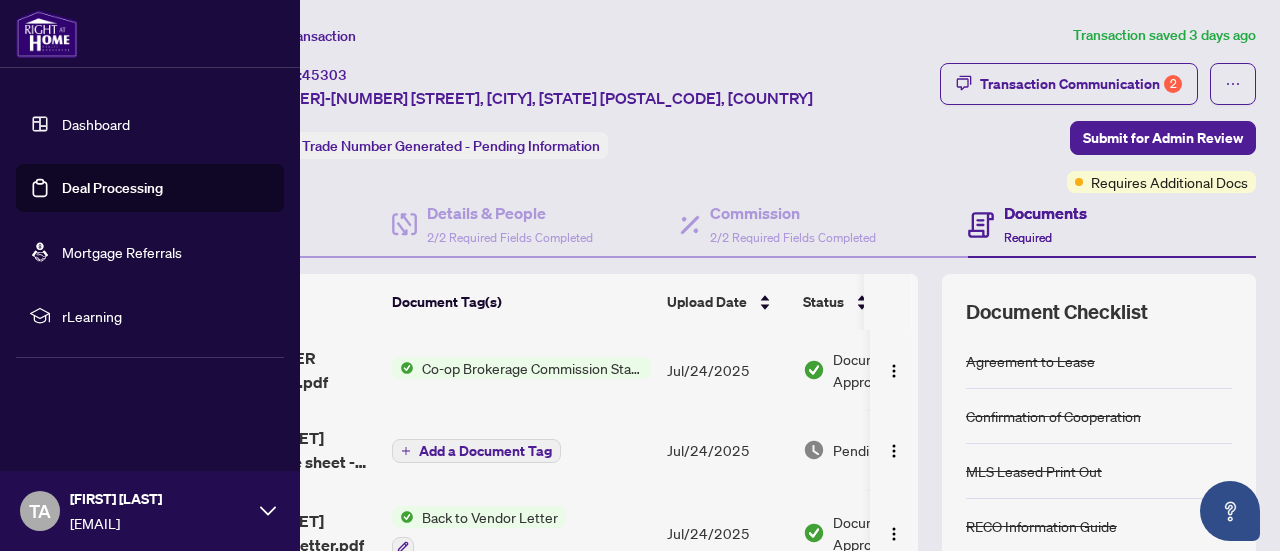 click at bounding box center [47, 34] 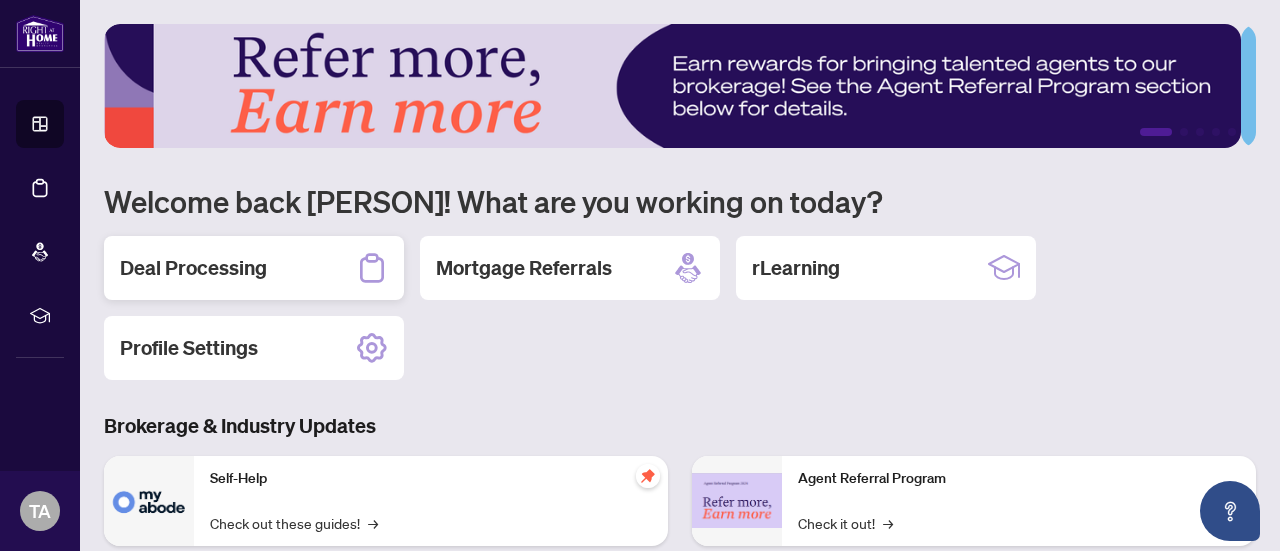 click on "Deal Processing" at bounding box center [193, 268] 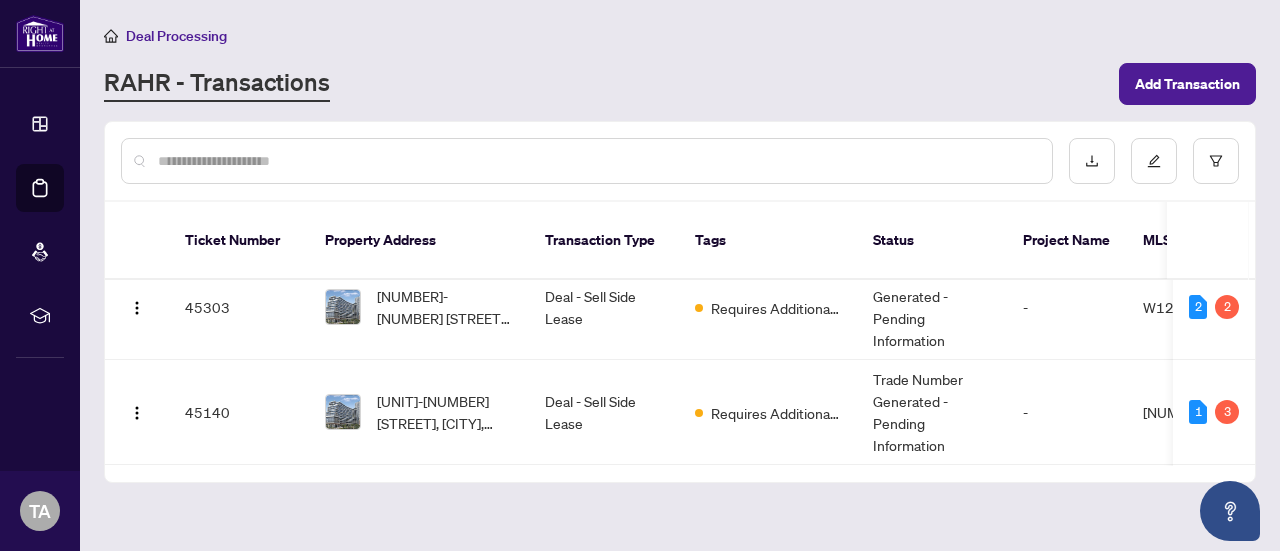 scroll, scrollTop: 131, scrollLeft: 0, axis: vertical 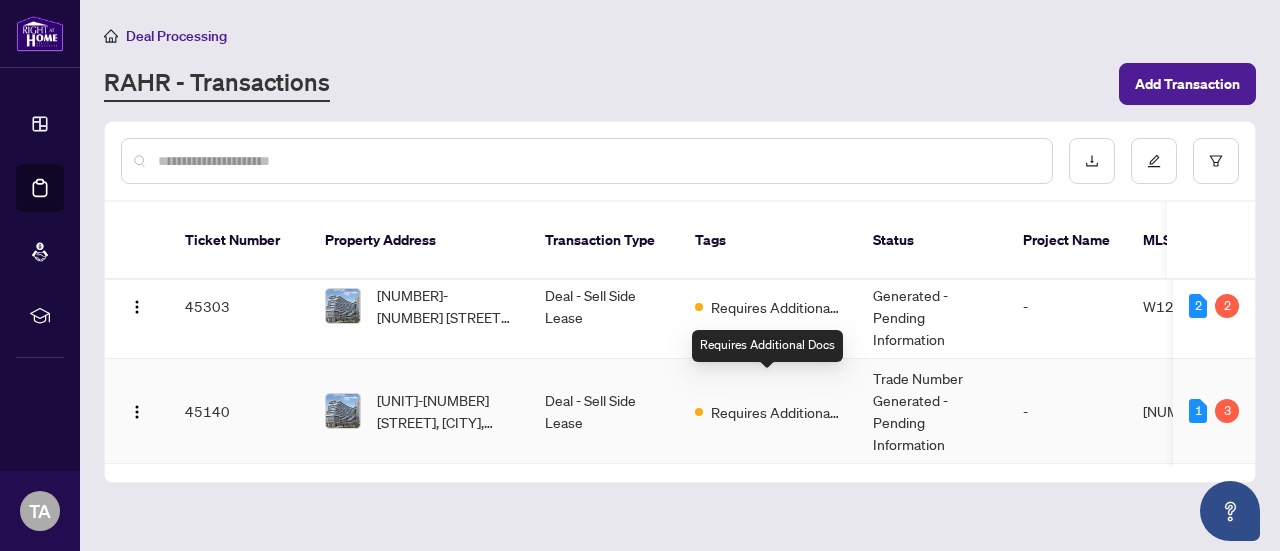 click on "Requires Additional Docs" at bounding box center (776, 412) 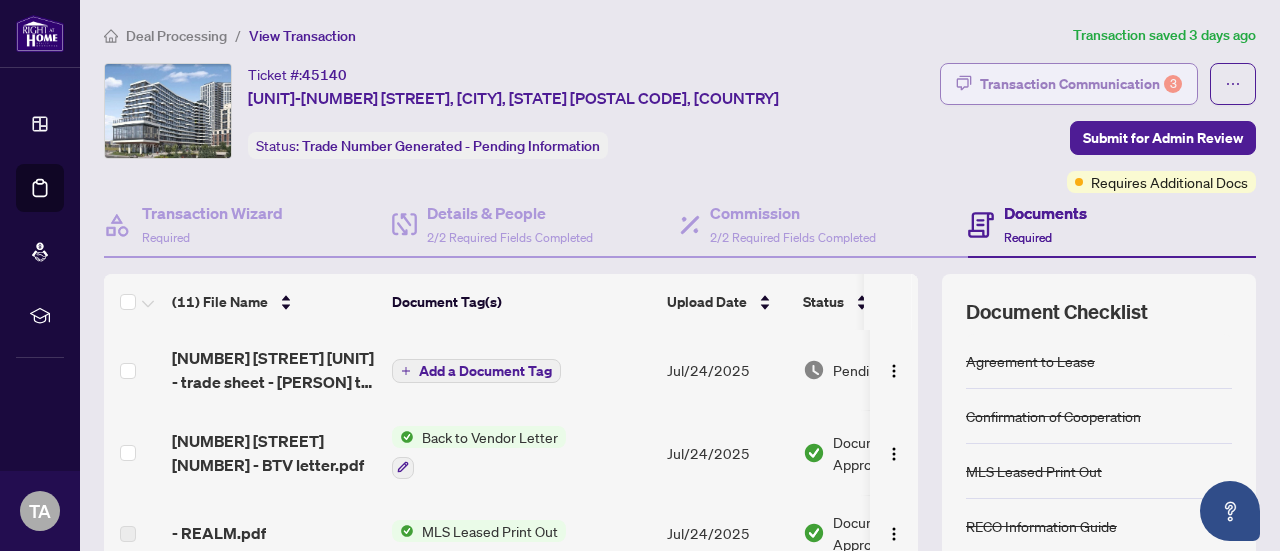 click on "Transaction Communication 3" at bounding box center (1081, 84) 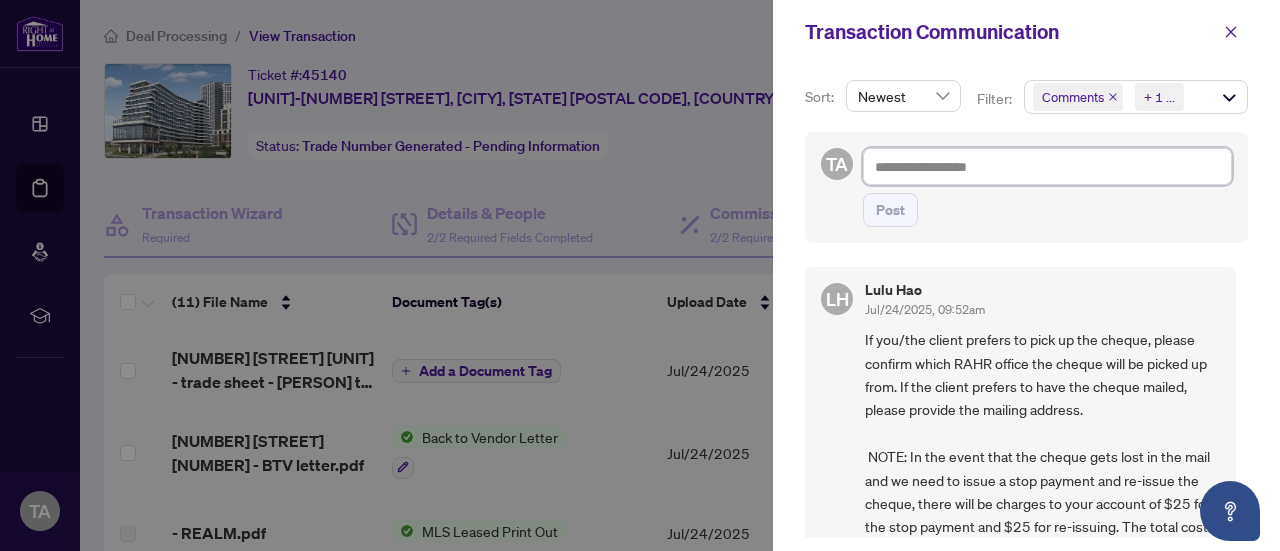 click at bounding box center (1047, 166) 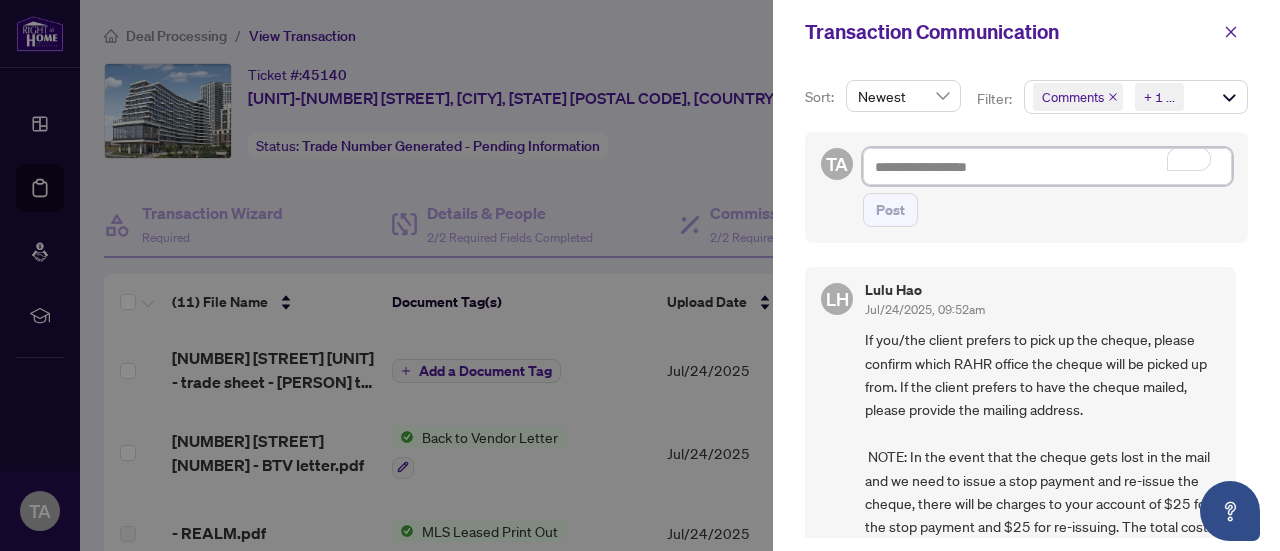 paste on "**********" 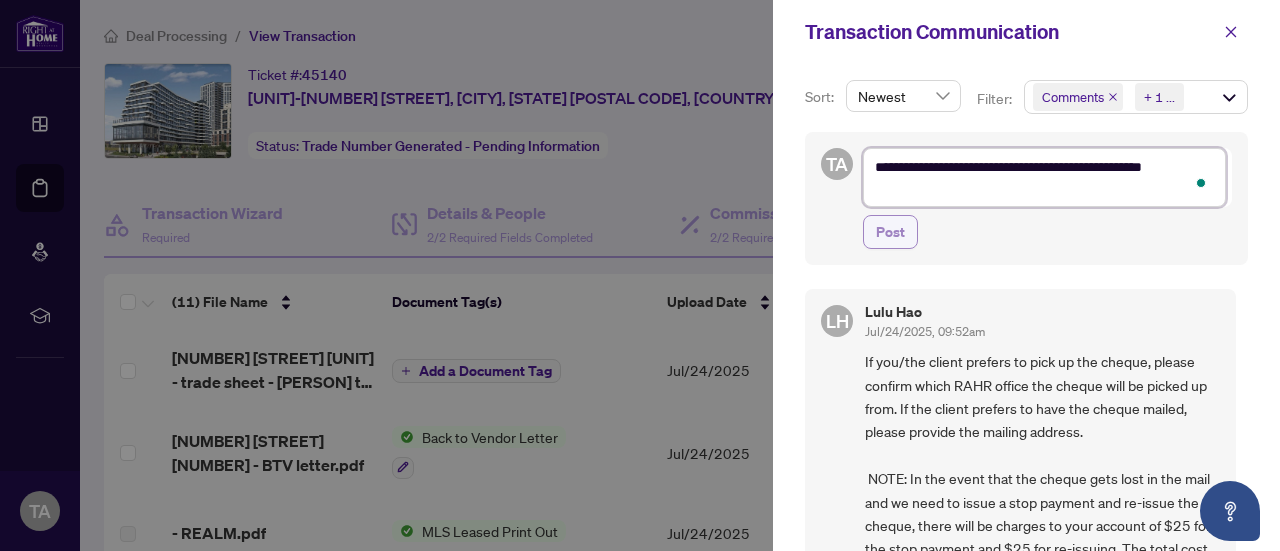 type on "**********" 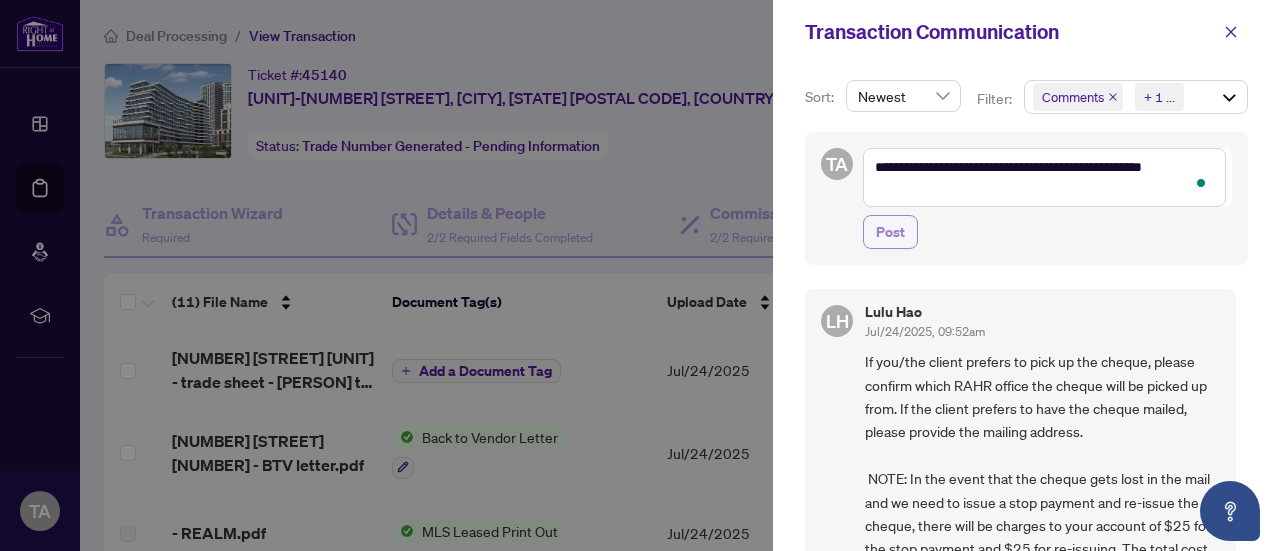 click on "Post" at bounding box center [890, 232] 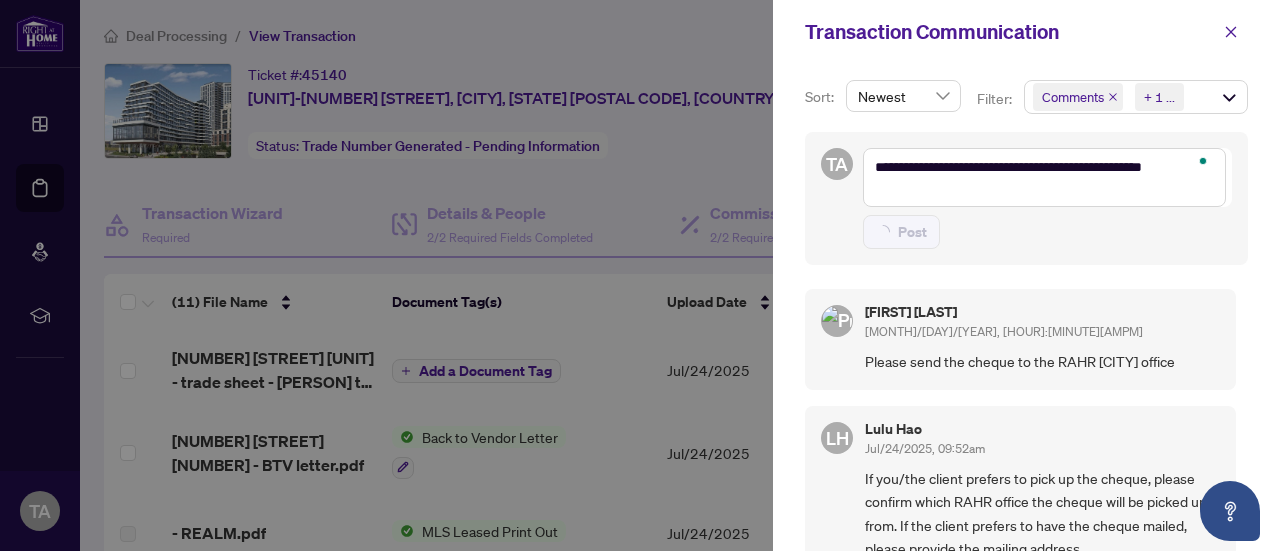 type on "**********" 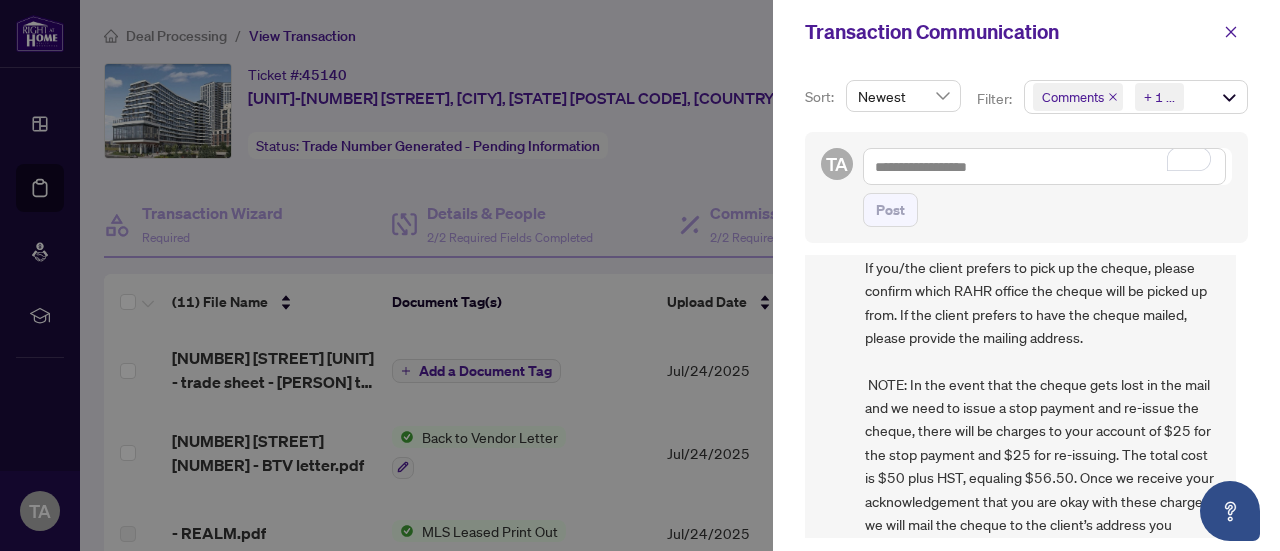 scroll, scrollTop: 0, scrollLeft: 0, axis: both 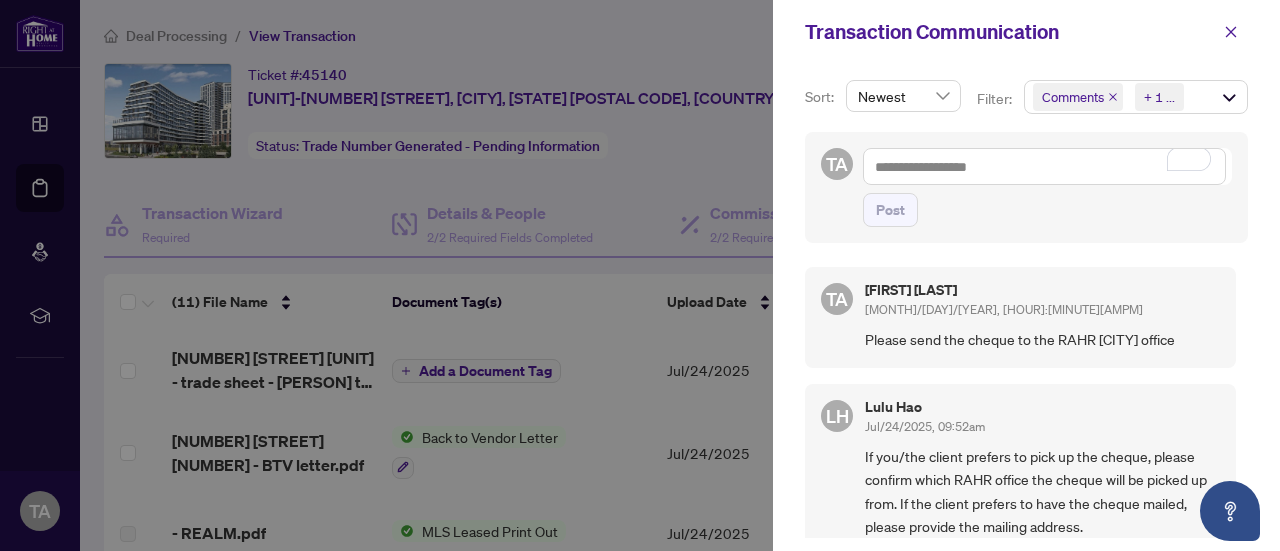 click at bounding box center [640, 275] 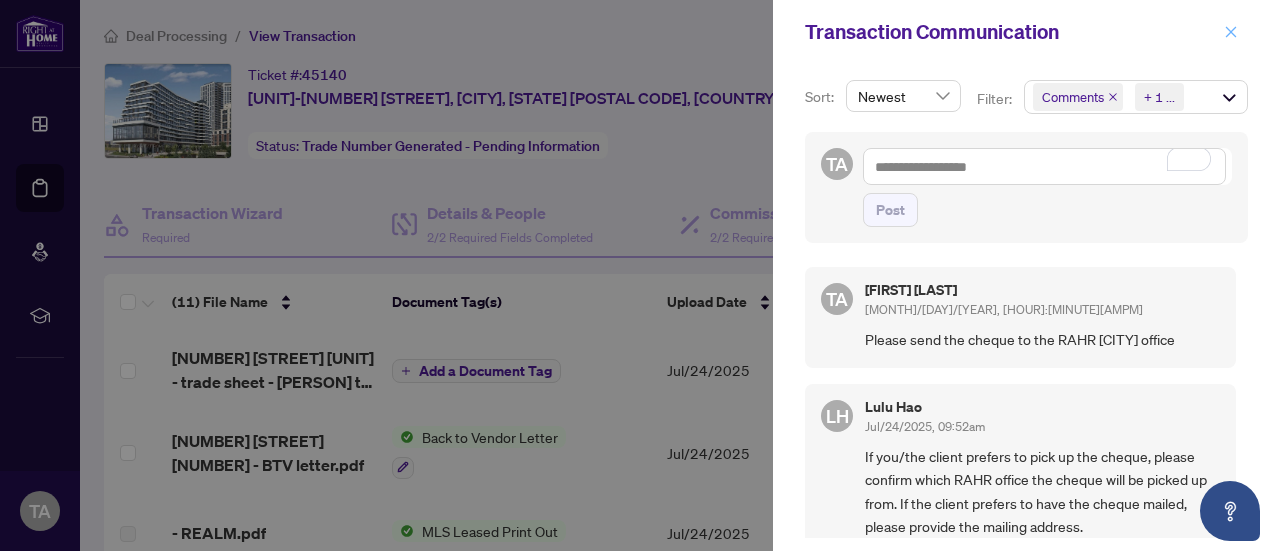 click 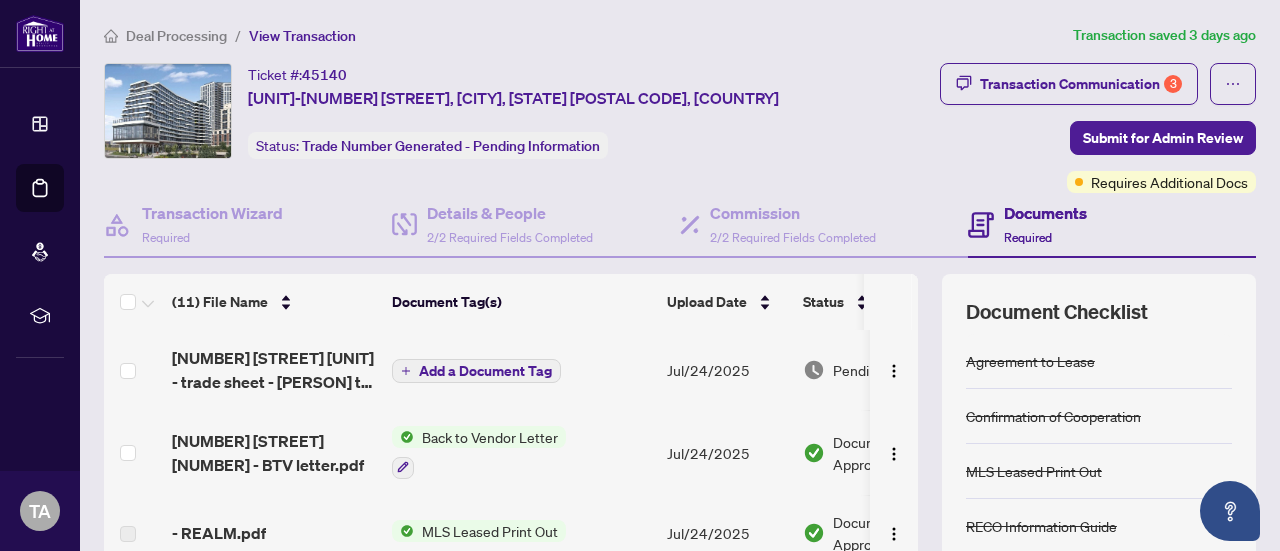 click on "Add a Document Tag" at bounding box center [485, 371] 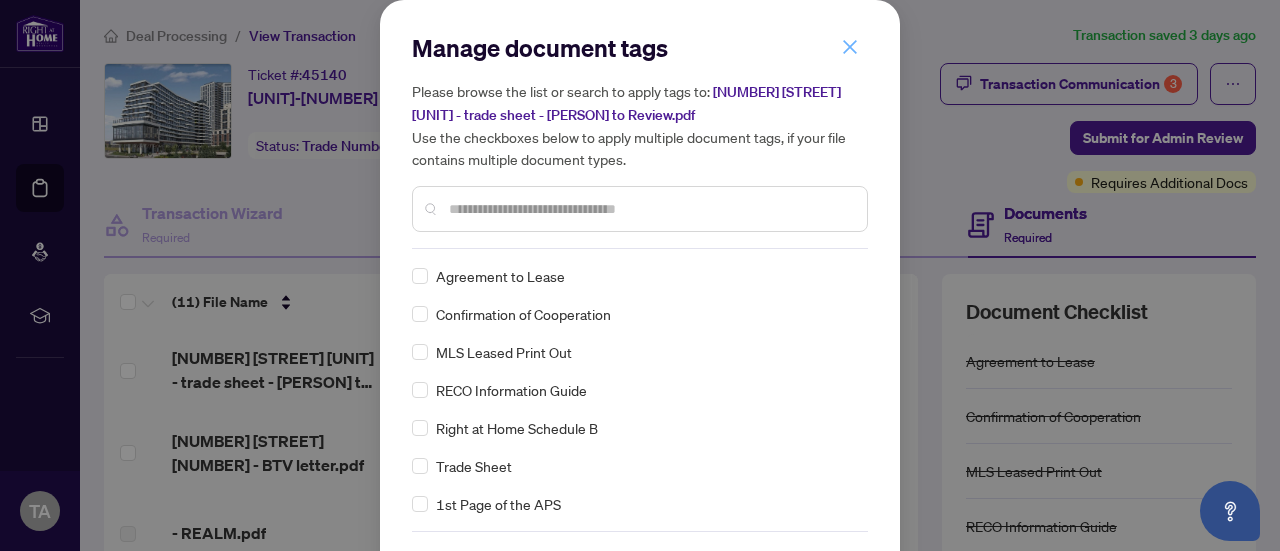 click at bounding box center (850, 47) 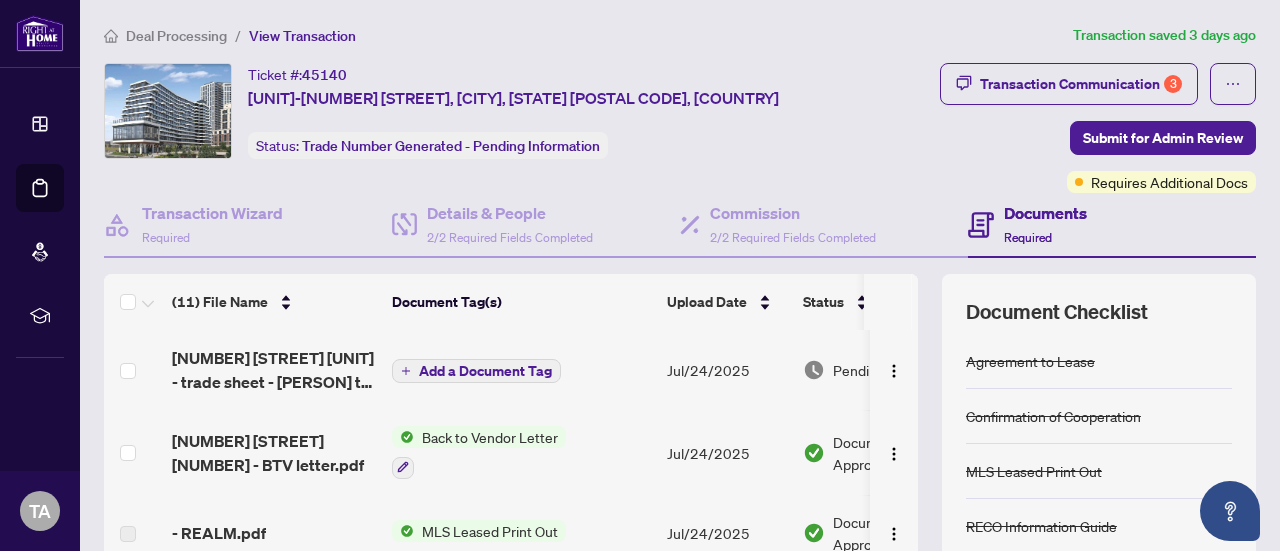 click on "Jul/24/2025" at bounding box center [727, 370] 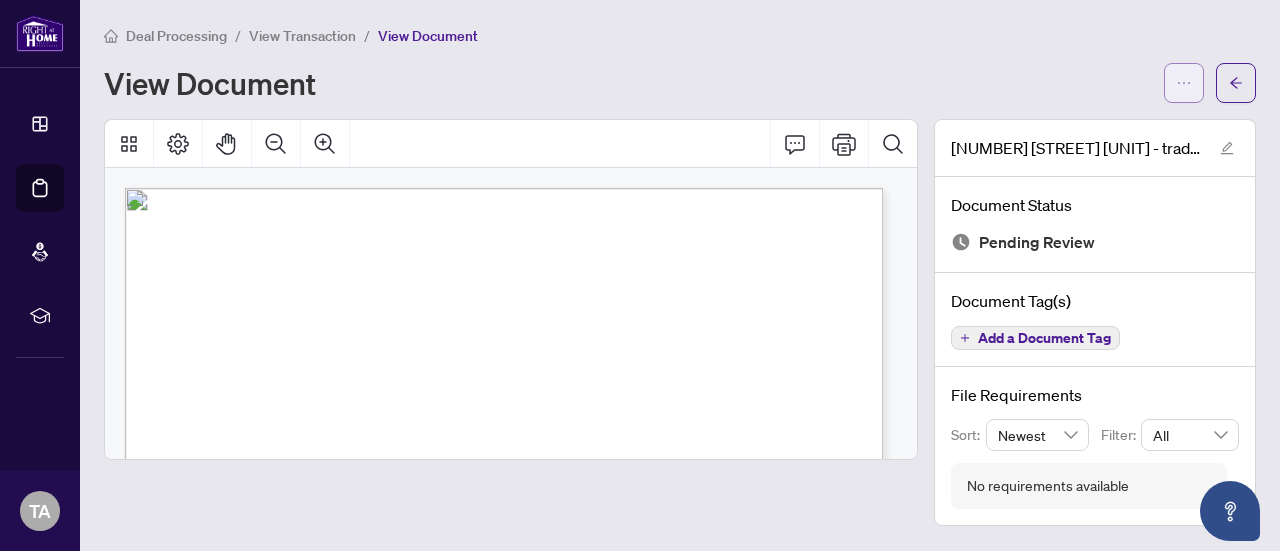 click 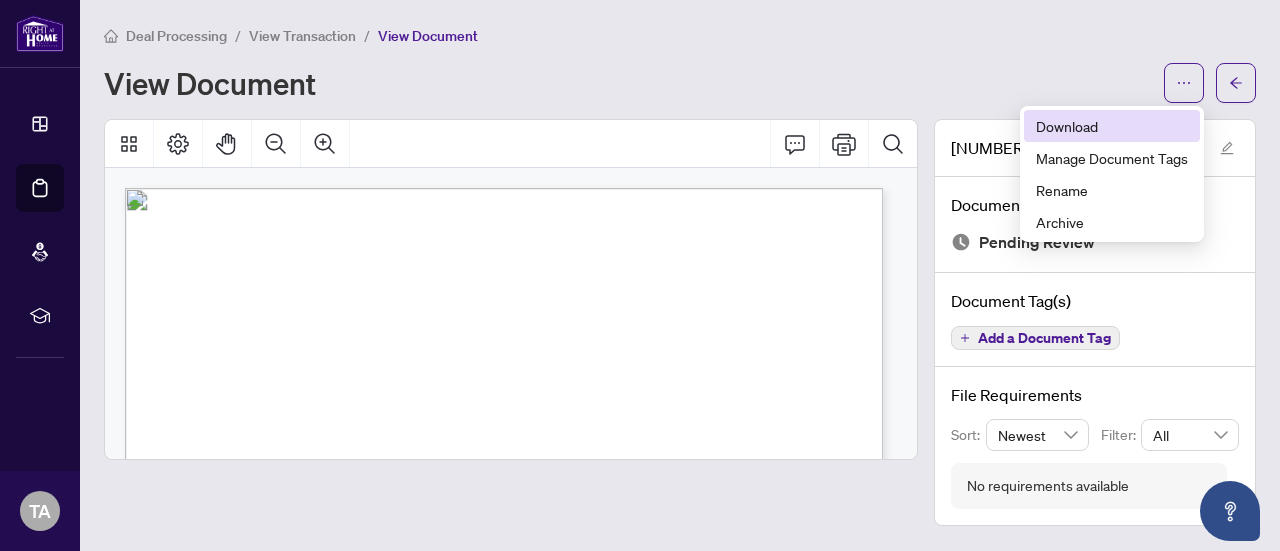 click on "Download" at bounding box center [1112, 126] 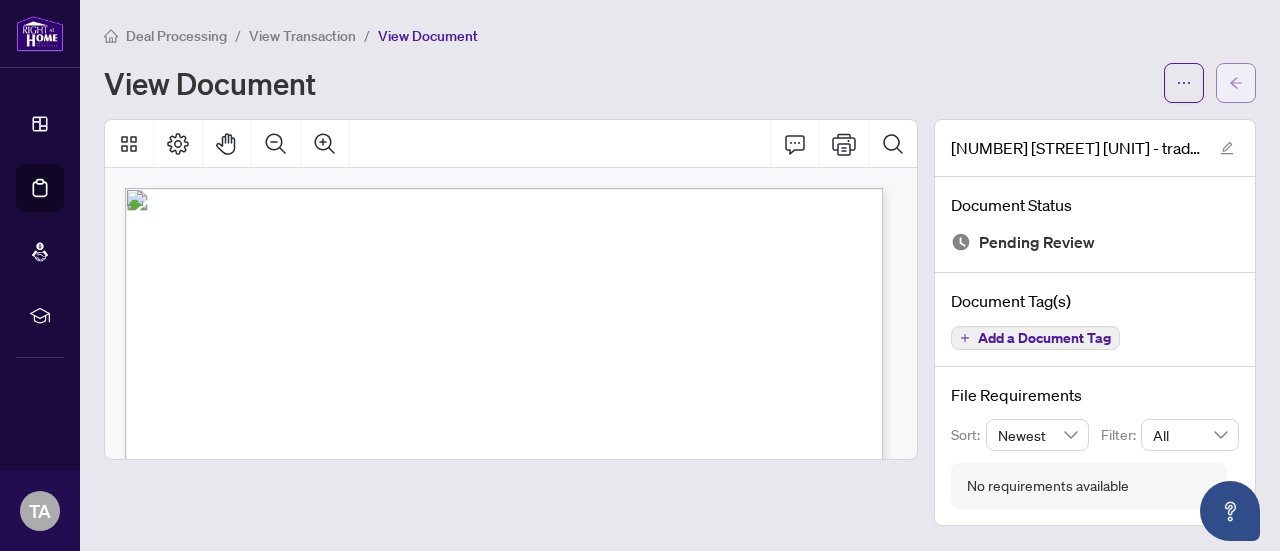 click 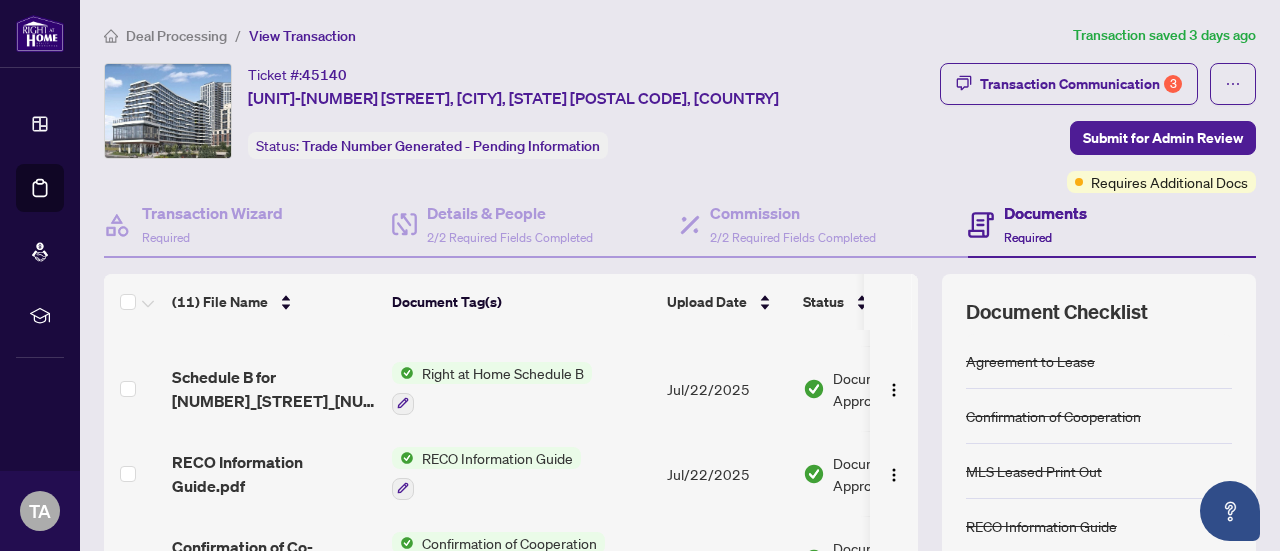 scroll, scrollTop: 624, scrollLeft: 0, axis: vertical 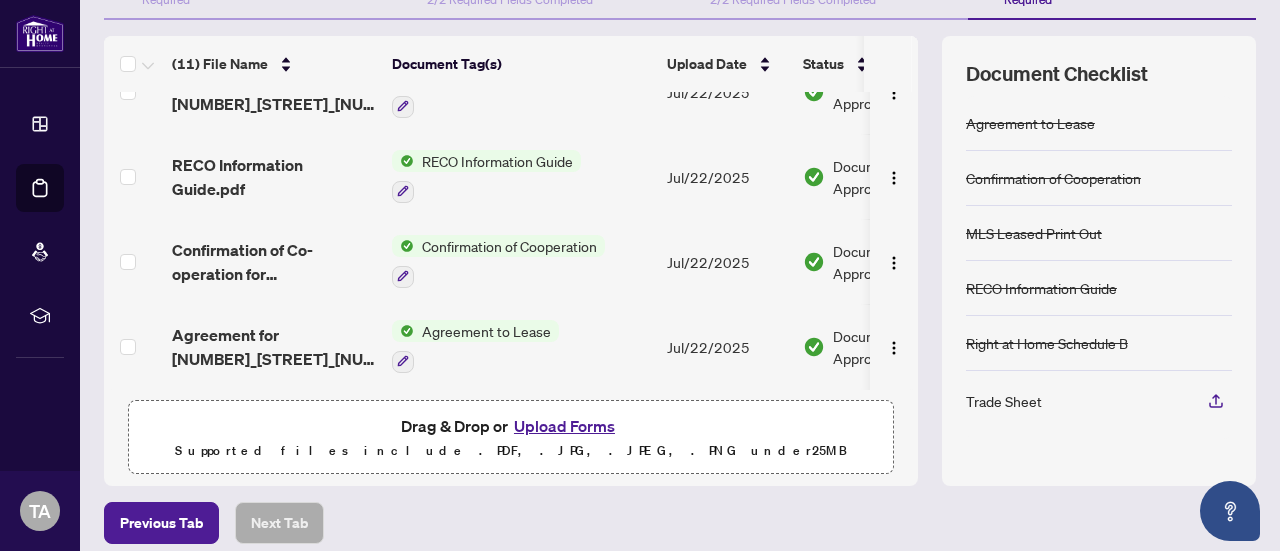 click on "Upload Forms" at bounding box center (564, 426) 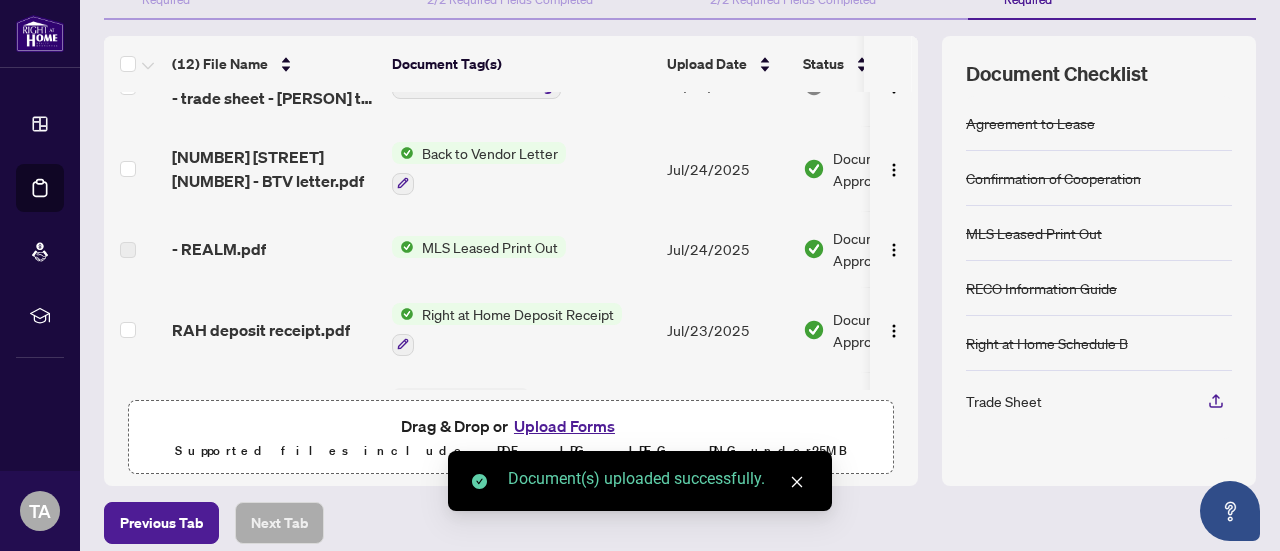 scroll, scrollTop: 0, scrollLeft: 0, axis: both 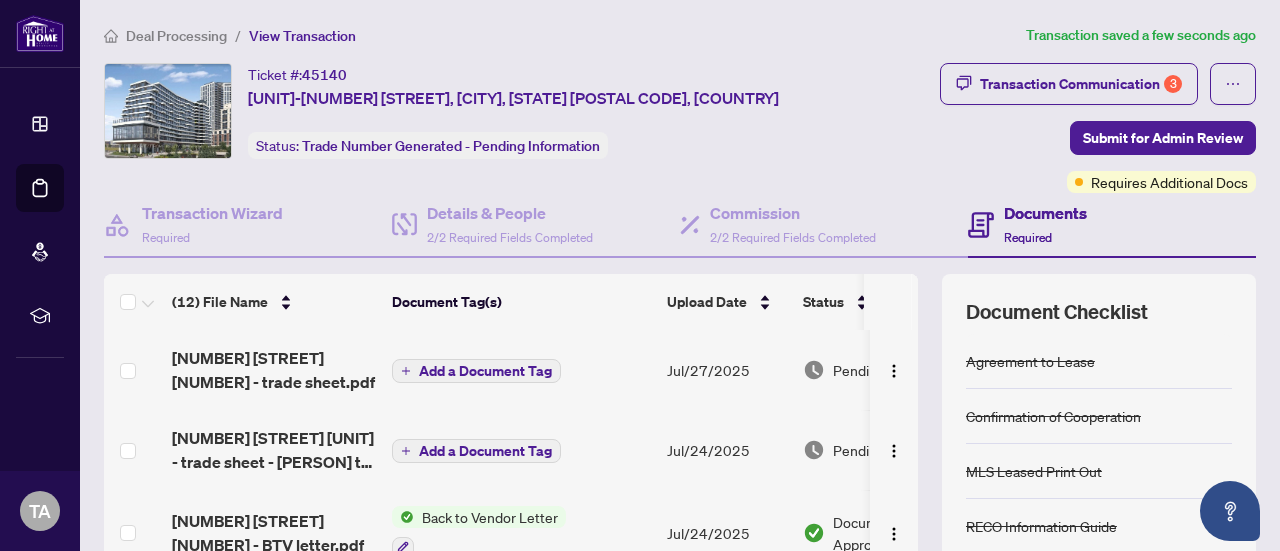click on "Add a Document Tag" at bounding box center (485, 371) 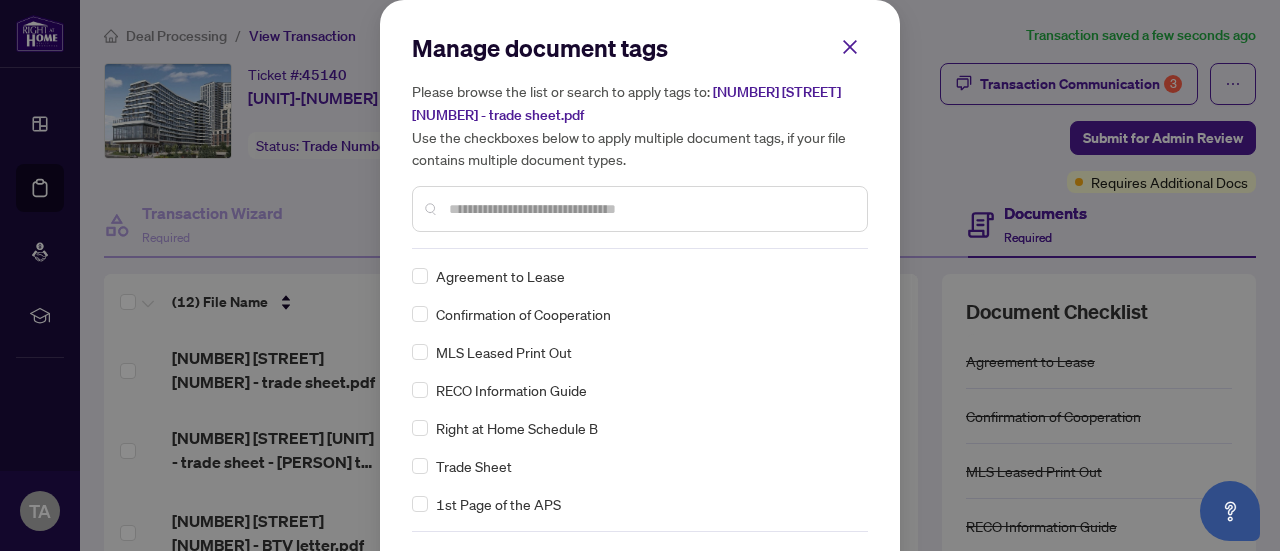 click at bounding box center (650, 209) 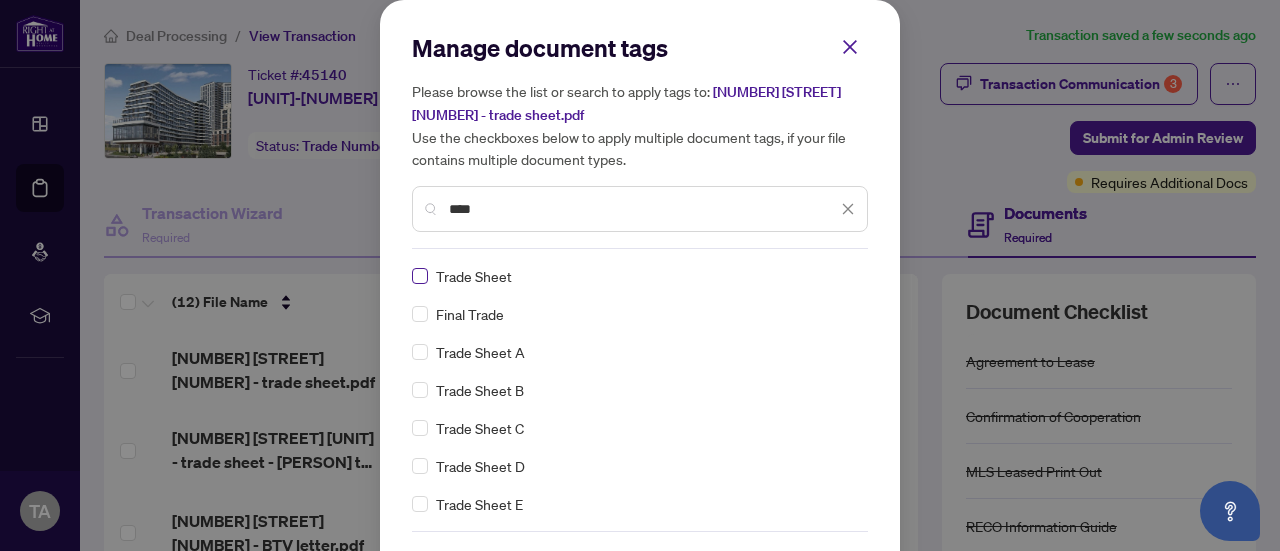 type on "****" 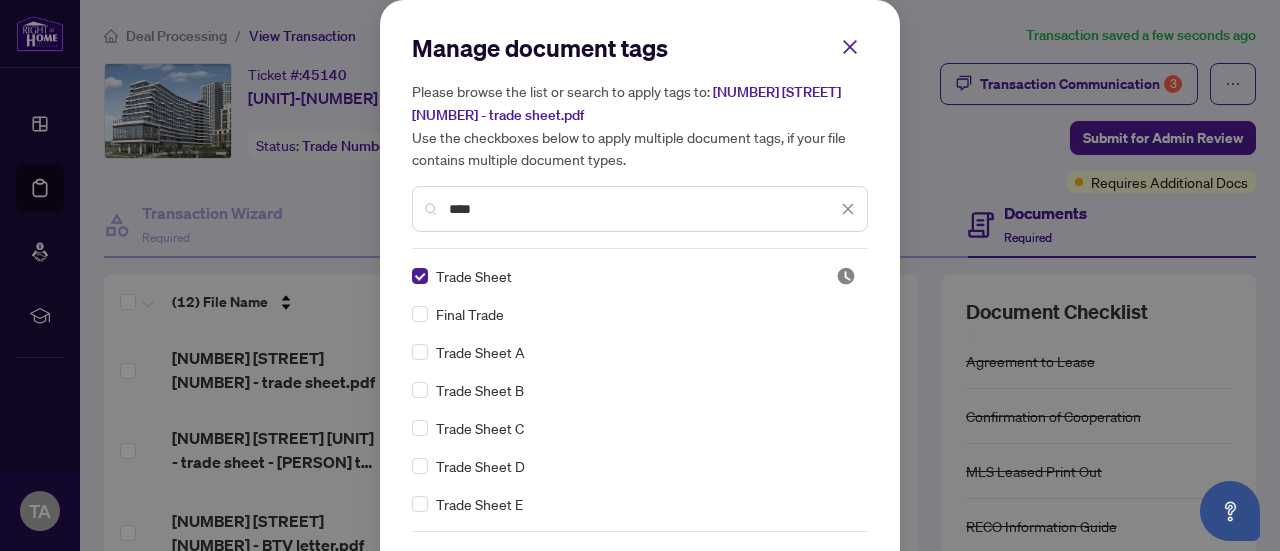 scroll, scrollTop: 38, scrollLeft: 0, axis: vertical 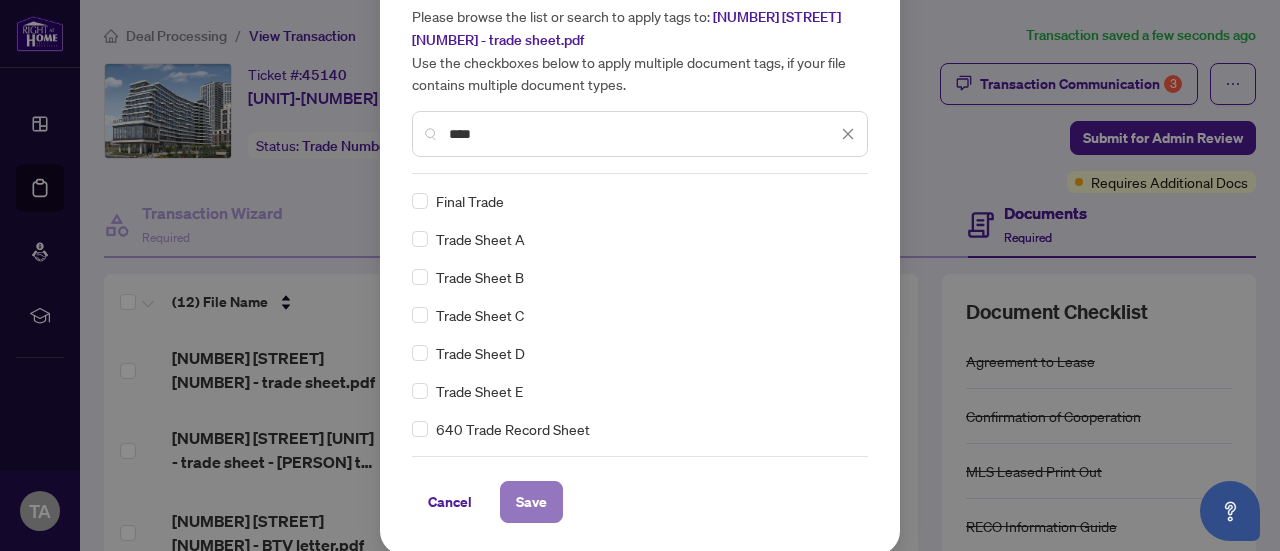 click on "Save" at bounding box center (531, 502) 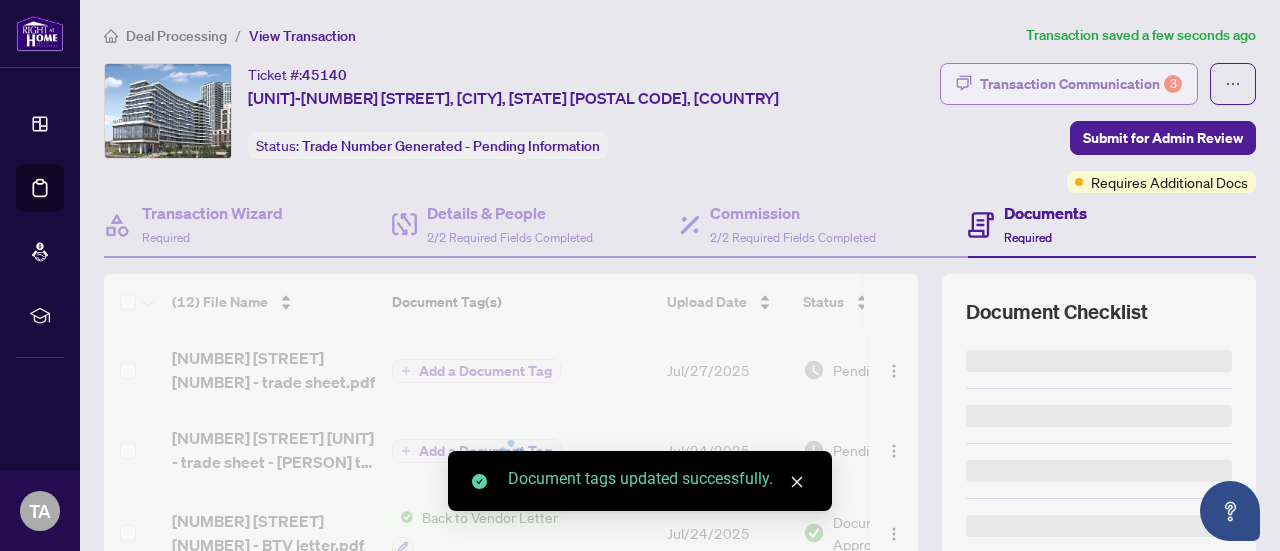 scroll, scrollTop: 0, scrollLeft: 0, axis: both 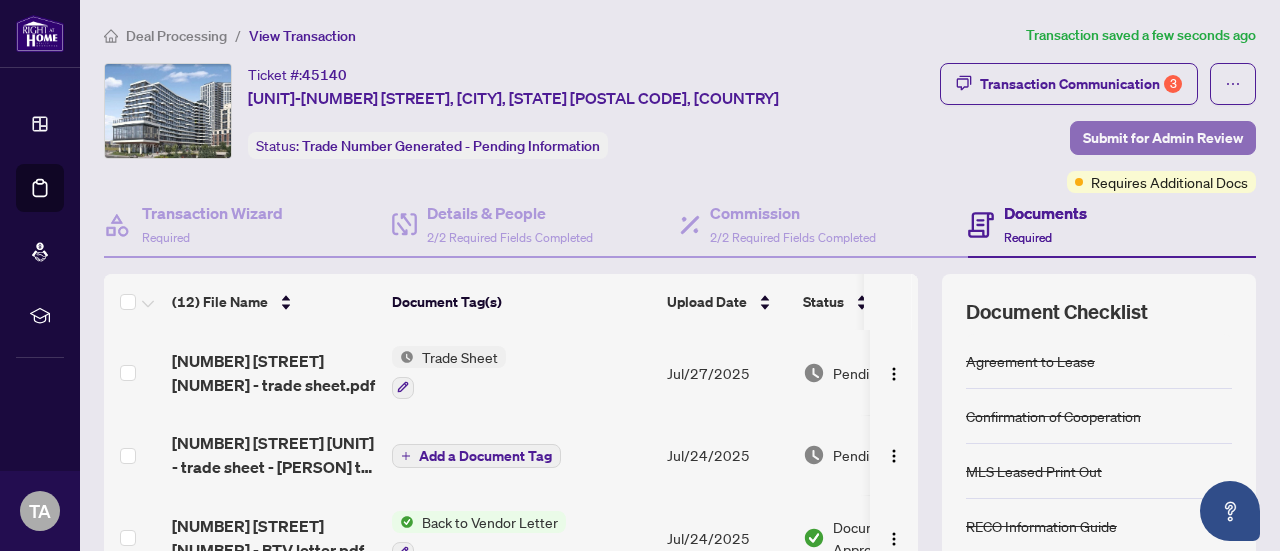 click on "Submit for Admin Review" at bounding box center [1163, 138] 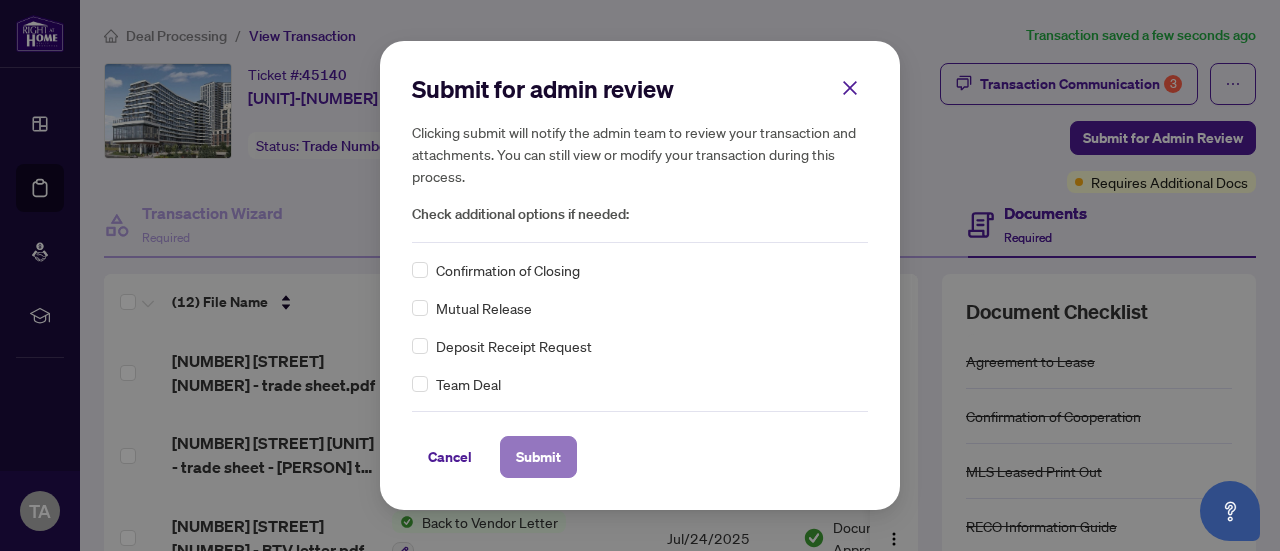 click on "Submit" at bounding box center [538, 457] 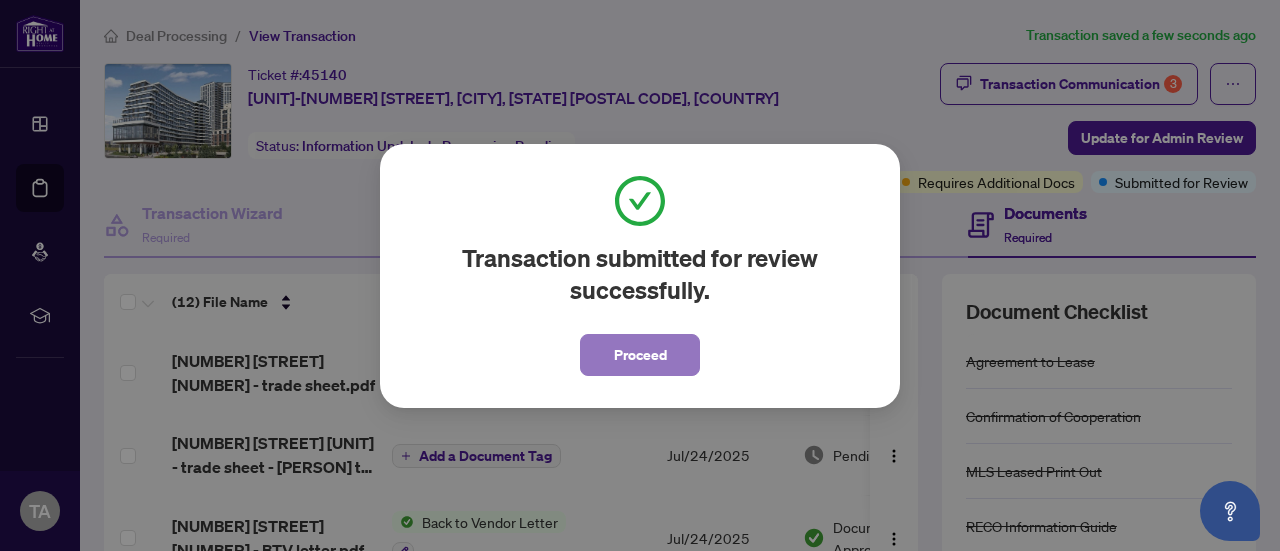 click on "Proceed" at bounding box center (640, 355) 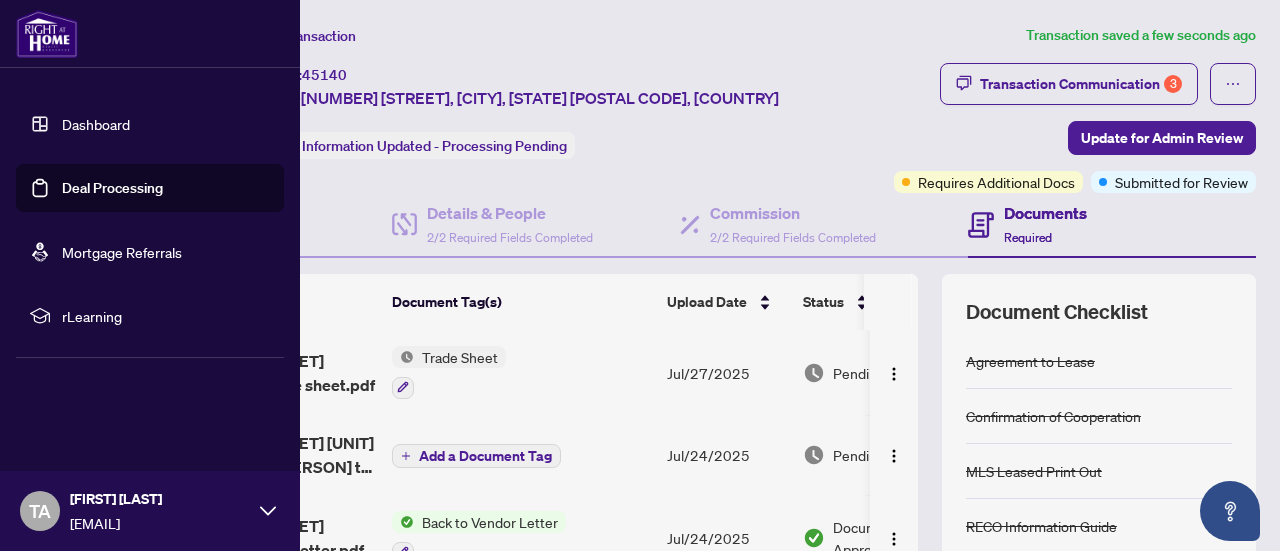 click at bounding box center (47, 34) 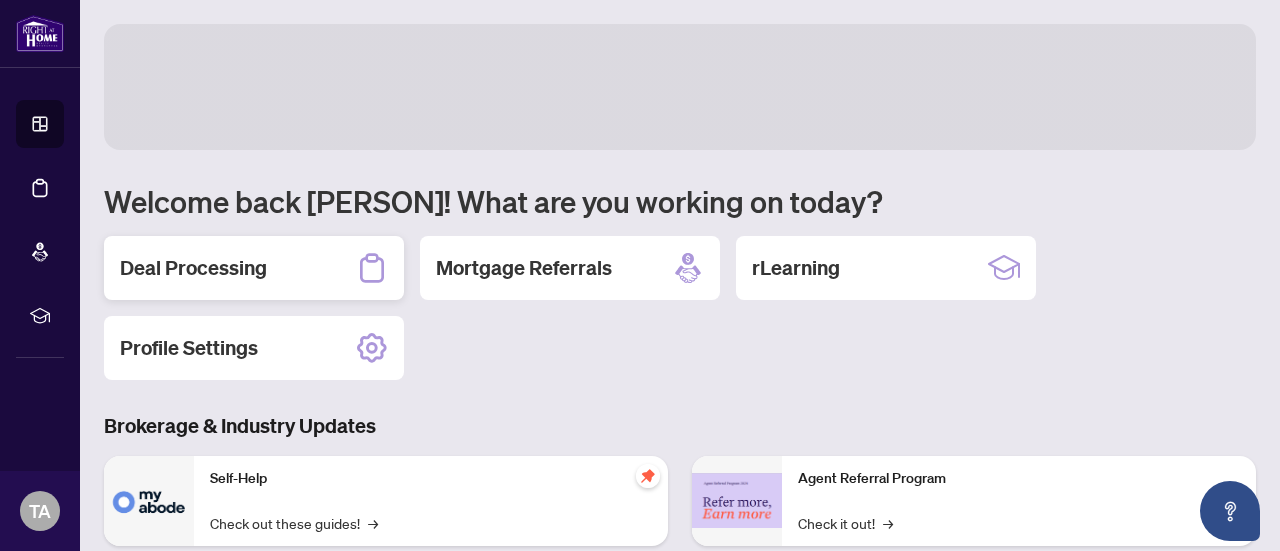 click on "Deal Processing" at bounding box center (254, 268) 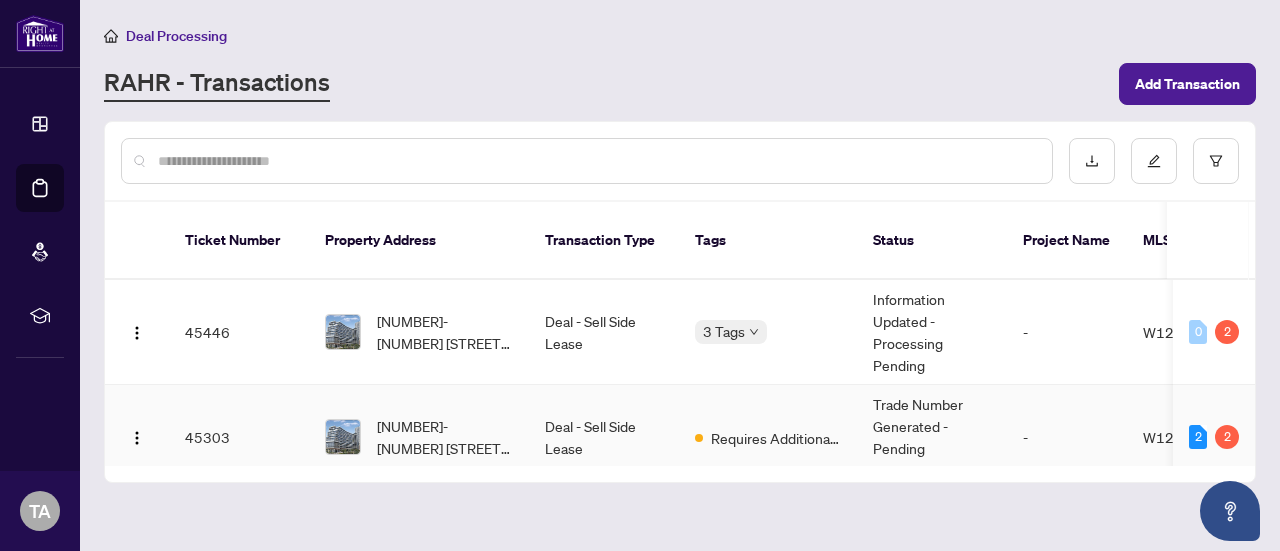 click on "Deal - Sell Side Lease" at bounding box center (604, 437) 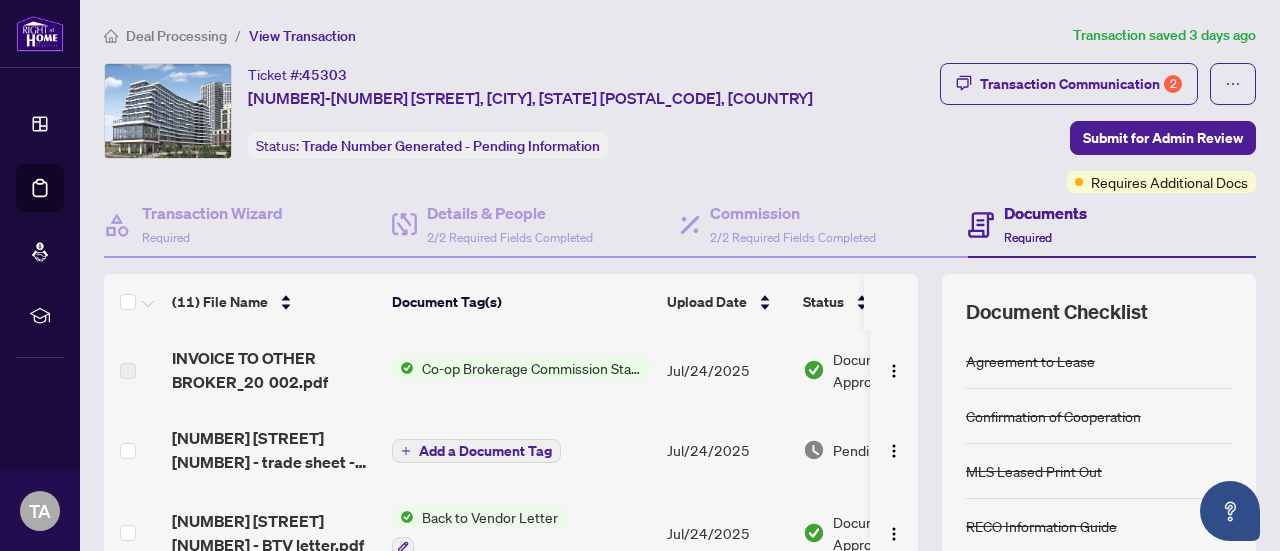 click on "Co-op Brokerage Commission Statement" at bounding box center (532, 368) 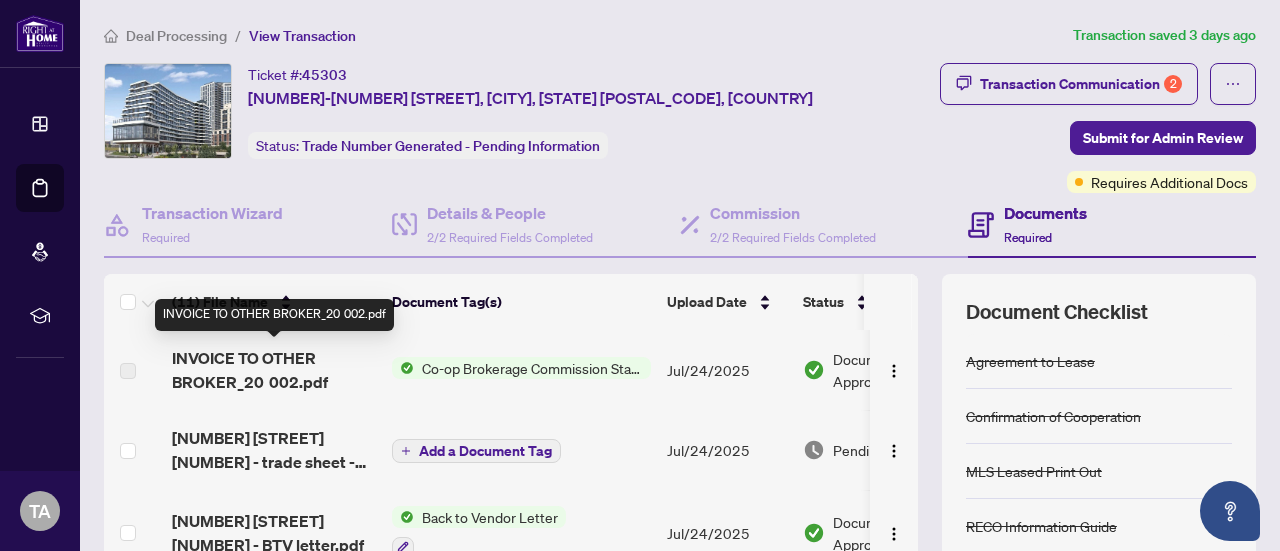 click on "INVOICE TO OTHER BROKER_20 002.pdf" at bounding box center (274, 370) 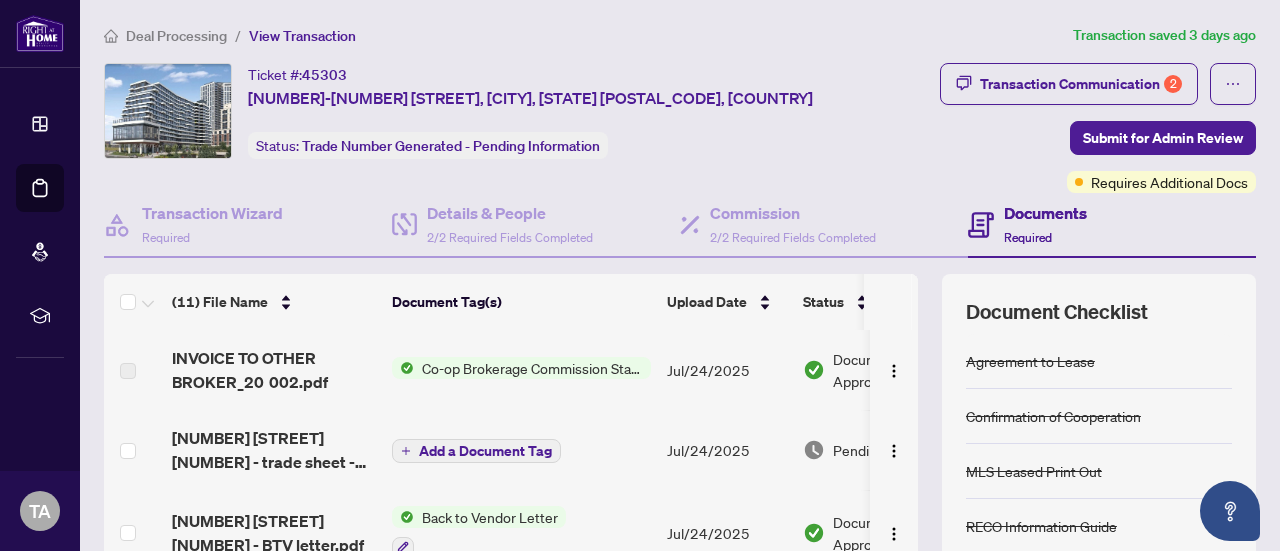 click on "Jul/24/2025" at bounding box center (727, 370) 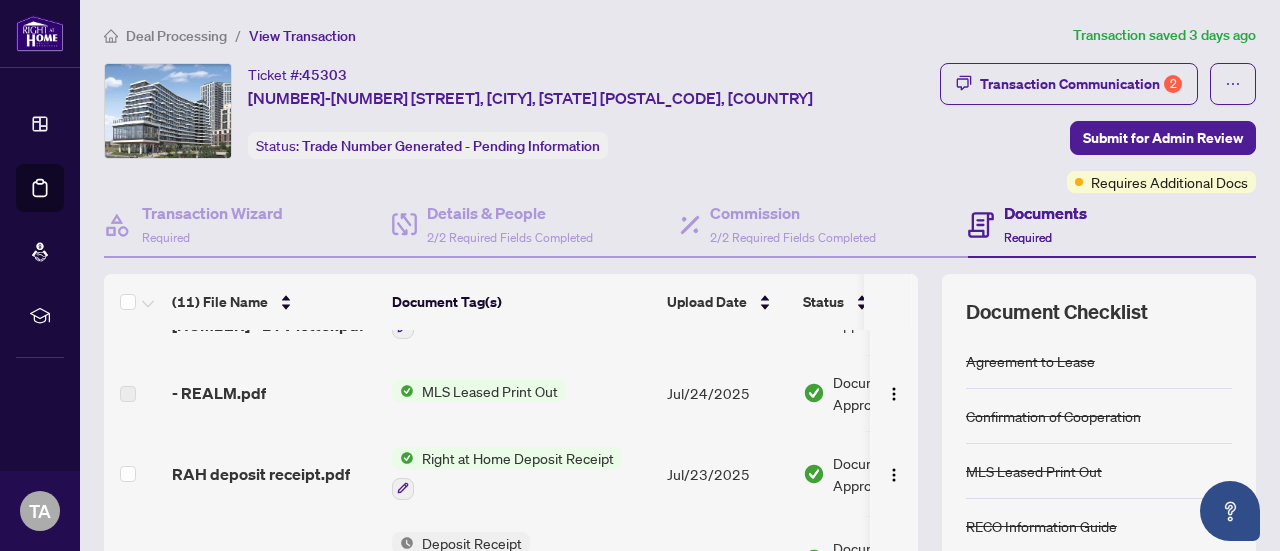 scroll, scrollTop: 0, scrollLeft: 0, axis: both 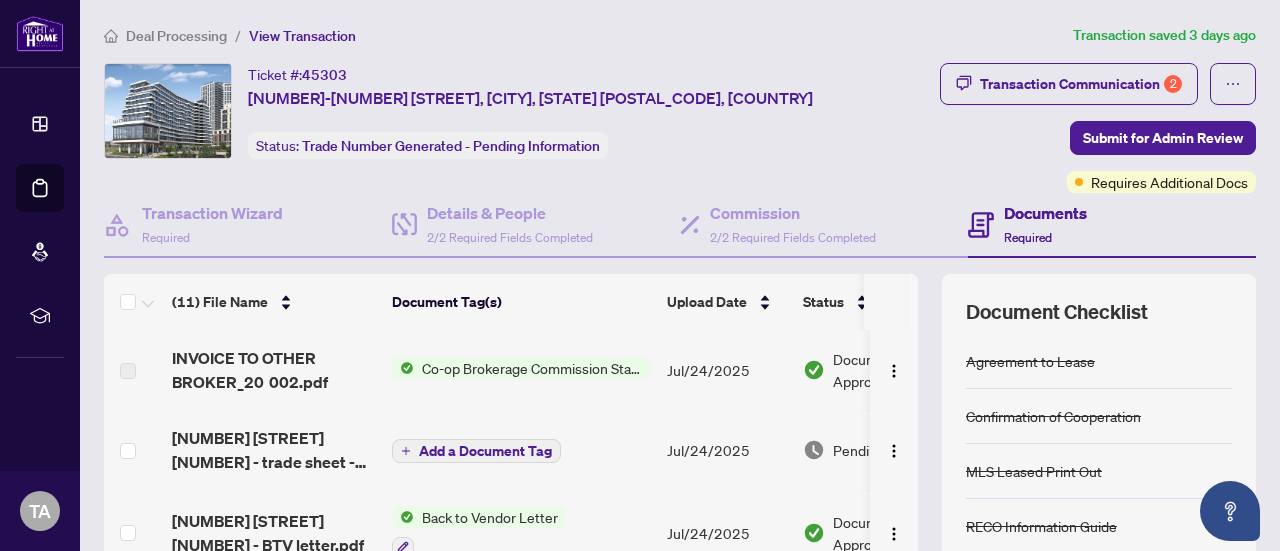 click on "Co-op Brokerage Commission Statement" at bounding box center [532, 368] 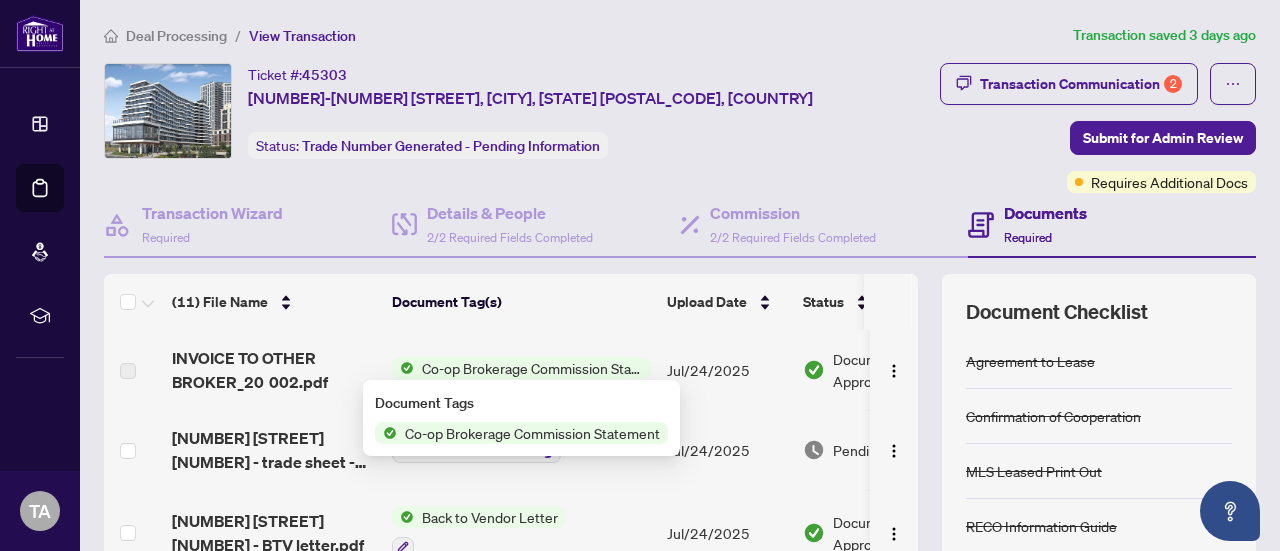 click on "Co-op Brokerage Commission Statement" at bounding box center [532, 368] 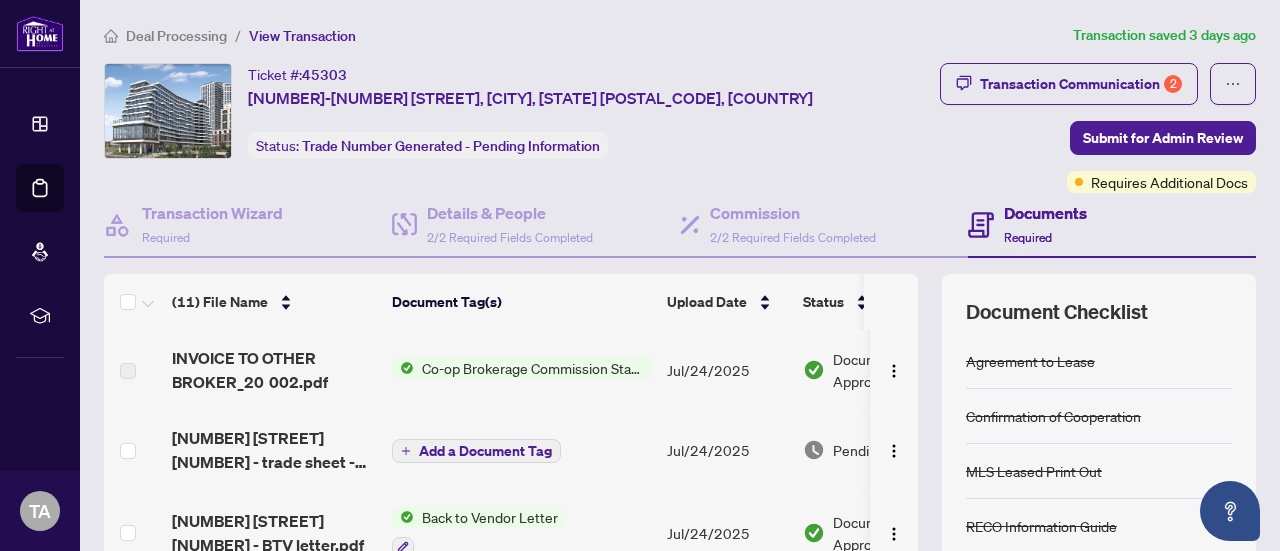 click on "Co-op Brokerage Commission Statement" at bounding box center [532, 368] 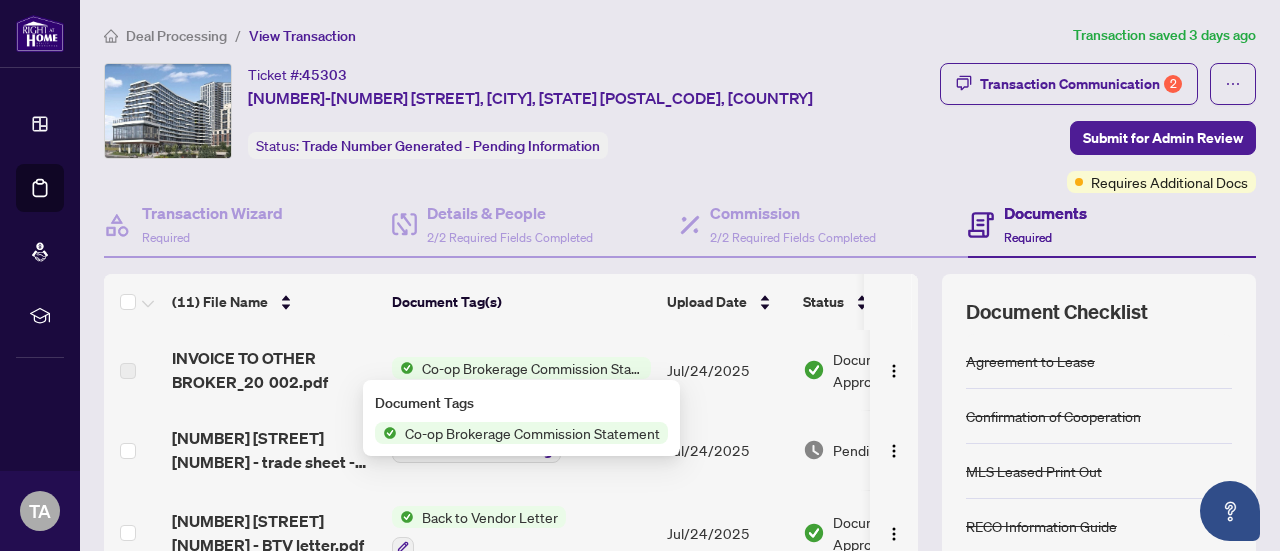 click on "Co-op Brokerage Commission Statement" at bounding box center [532, 368] 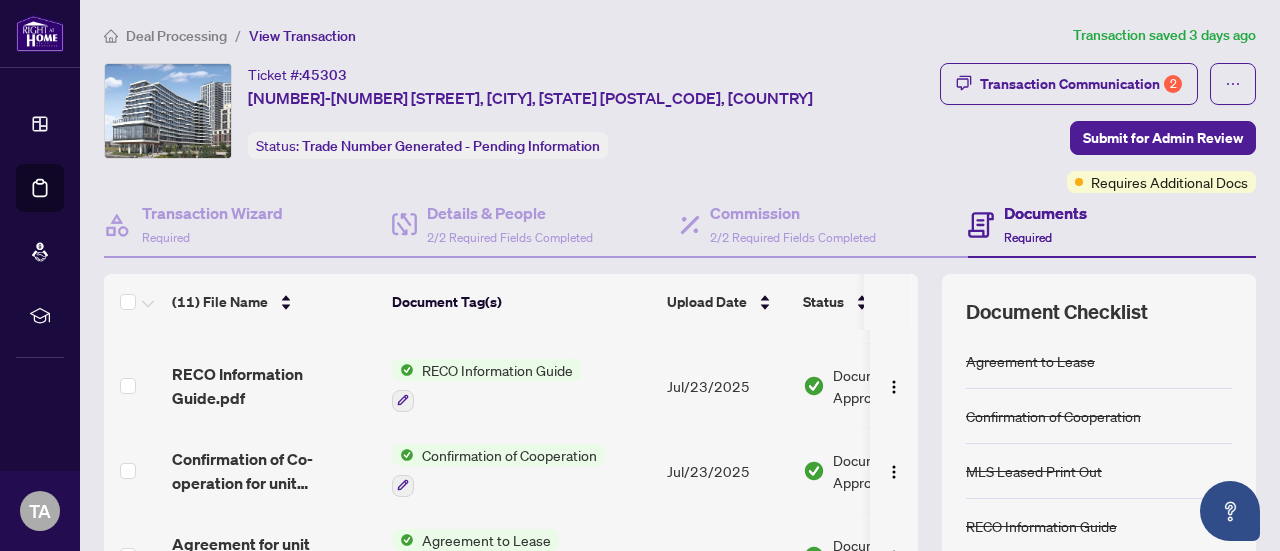 scroll, scrollTop: 620, scrollLeft: 0, axis: vertical 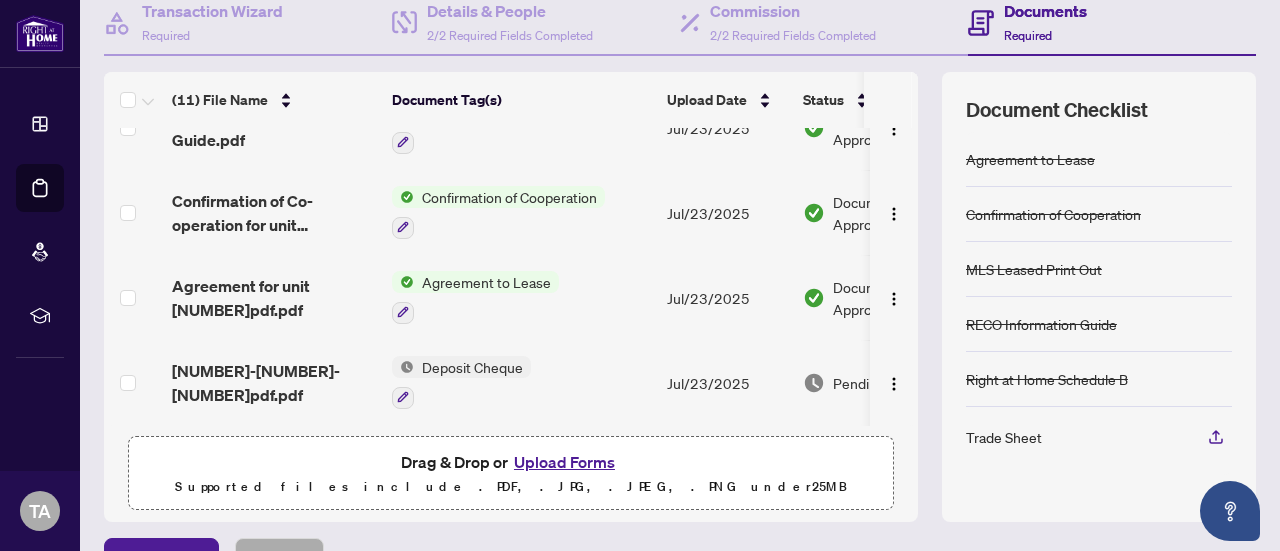 click on "Upload Forms" at bounding box center (564, 462) 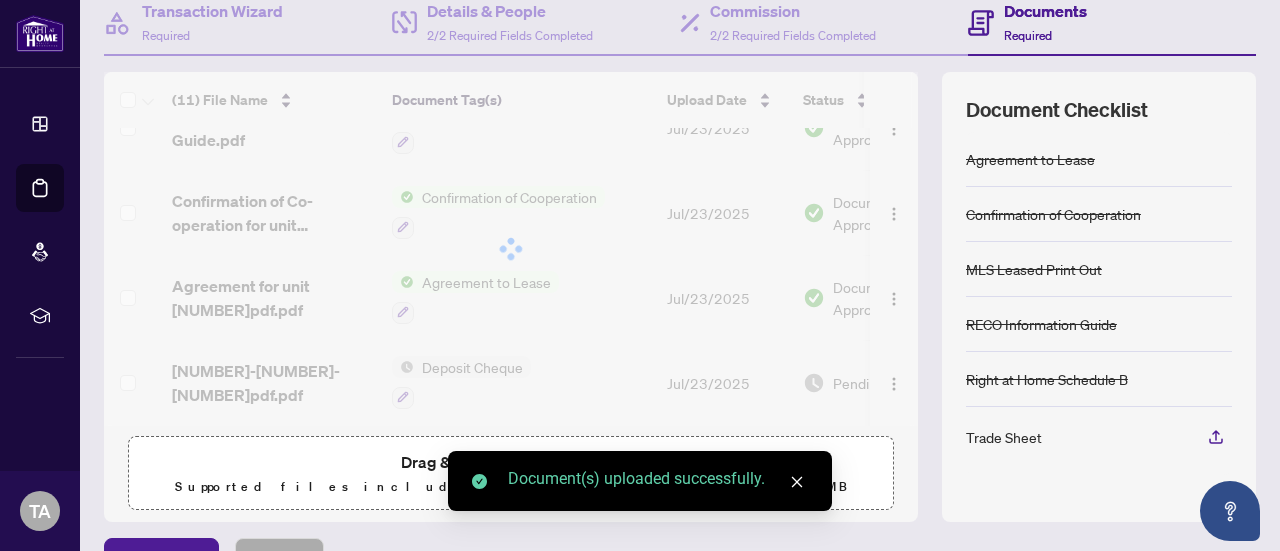 drag, startPoint x: 902, startPoint y: 362, endPoint x: 908, endPoint y: 164, distance: 198.09088 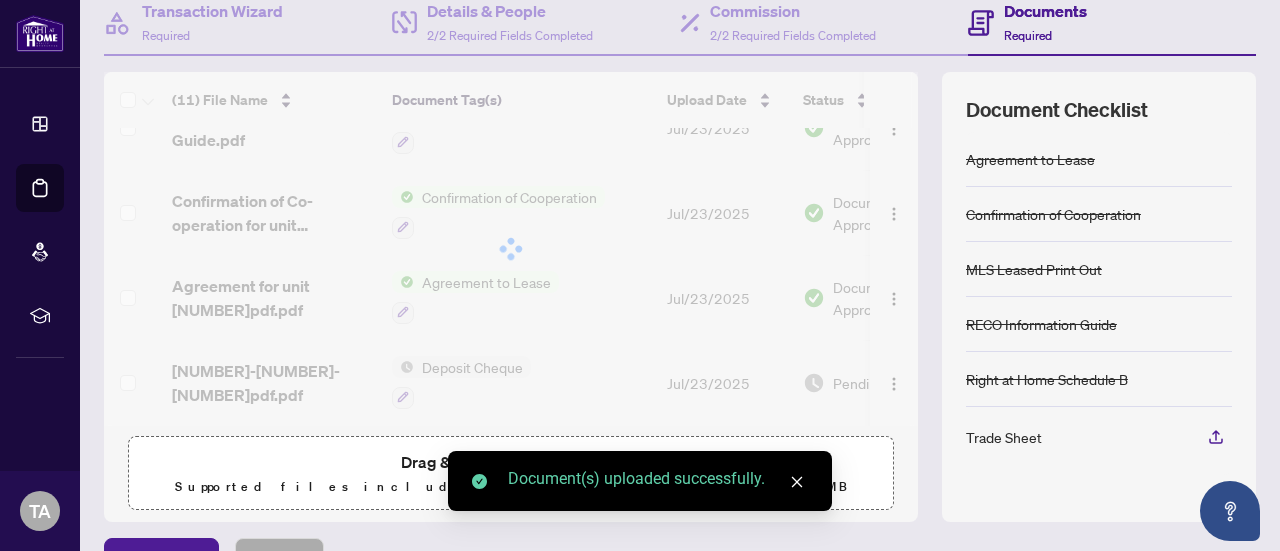 click on "(11) File Name Document Tag(s) Upload Date Status             INVOICE TO OTHER BROKER_20 002.pdf Co-op Brokerage Commission Statement [MONTH]/[DAY]/[YEAR] Document Approved [NUMBER] [STREET] [NUMBER] - trade sheet - [FIRST] to Review.pdf Add a Document Tag [MONTH]/[DAY]/[YEAR] Pending Review [NUMBER] [STREET] [NUMBER] - BTV letter.pdf Back to Vendor Letter [MONTH]/[DAY]/[YEAR] Document Approved - REALM.pdf MLS Leased Print Out [MONTH]/[DAY]/[YEAR] Document Approved RAH deposit receipt.pdf Right at Home Deposit Receipt [MONTH]/[DAY]/[YEAR] Document Approved RBC SLIP.jpg Deposit Receipt [MONTH]/[DAY]/[YEAR] Document Approved Schedule B for unit [NUMBER]pdf.pdf Right at Home Schedule B [MONTH]/[DAY]/[YEAR] Document Approved RECO Information Guide.pdf RECO Information Guide [MONTH]/[DAY]/[YEAR] Document Approved Confirmation of Co-operation for unit [NUMBER]pdf.pdf Confirmation of Cooperation [MONTH]/[DAY]/[YEAR] Document Approved Agreement for unit [NUMBER]pdf.pdf Agreement to Lease [MONTH]/[DAY]/[YEAR] Document Approved [NUMBER]-[NUMBER]pdf.pdf Deposit Cheque [MONTH]/[DAY]/[YEAR]     under" at bounding box center [680, 297] 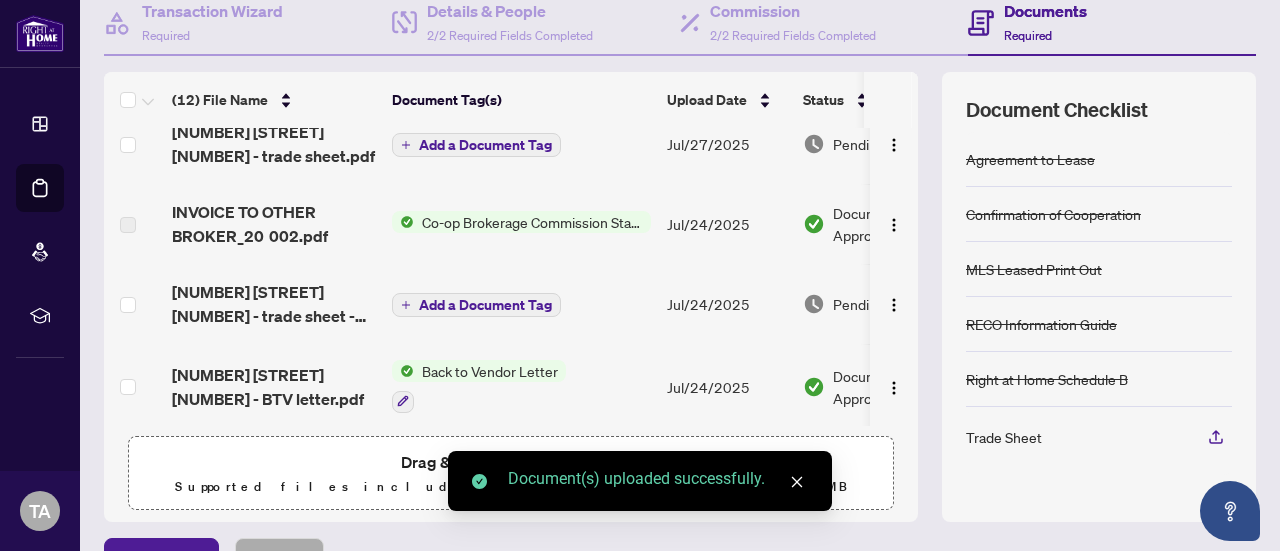 scroll, scrollTop: 0, scrollLeft: 0, axis: both 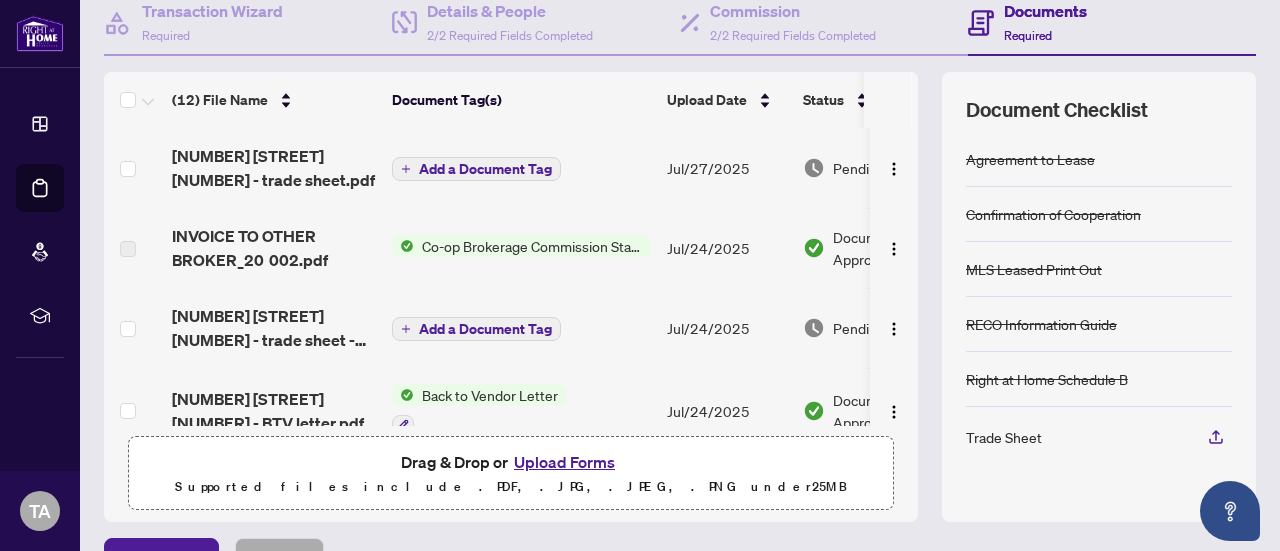 click on "Add a Document Tag" at bounding box center (485, 169) 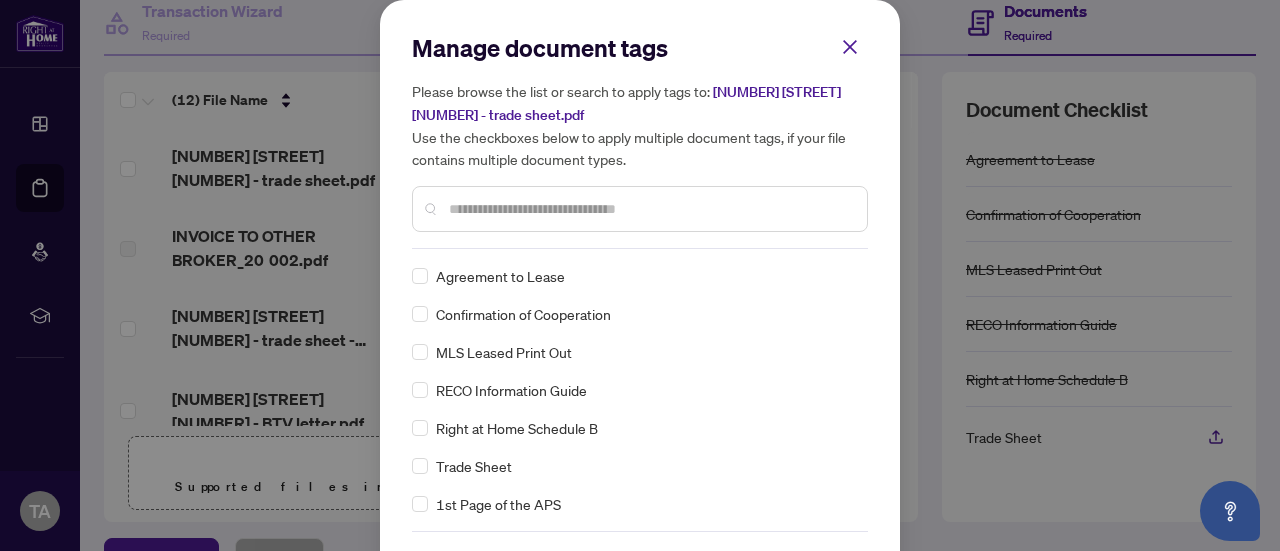 click at bounding box center [640, 209] 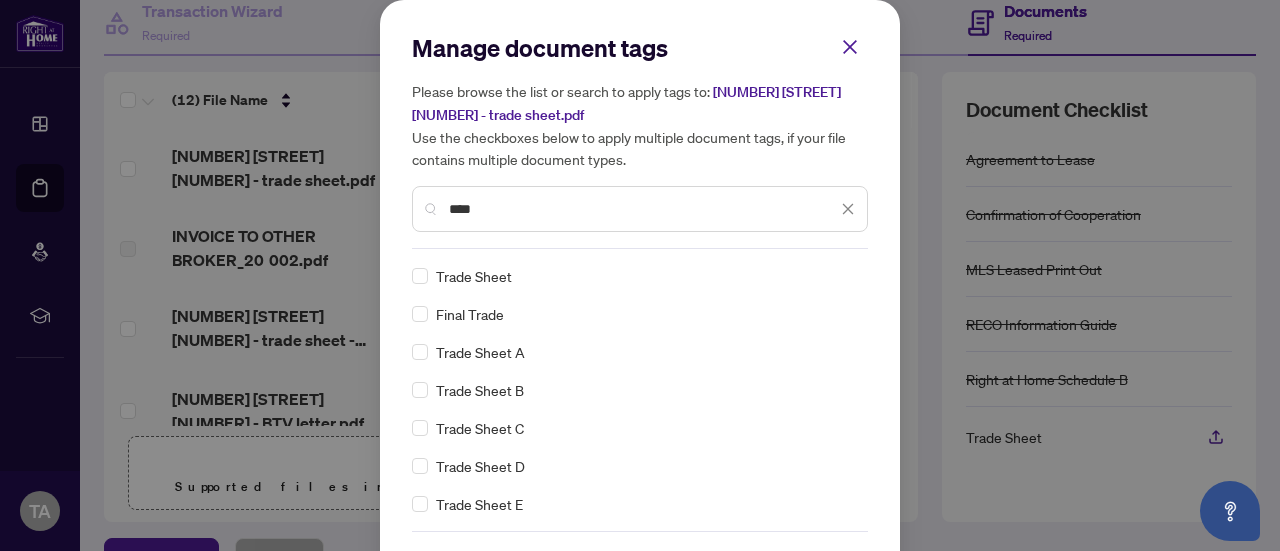 type on "****" 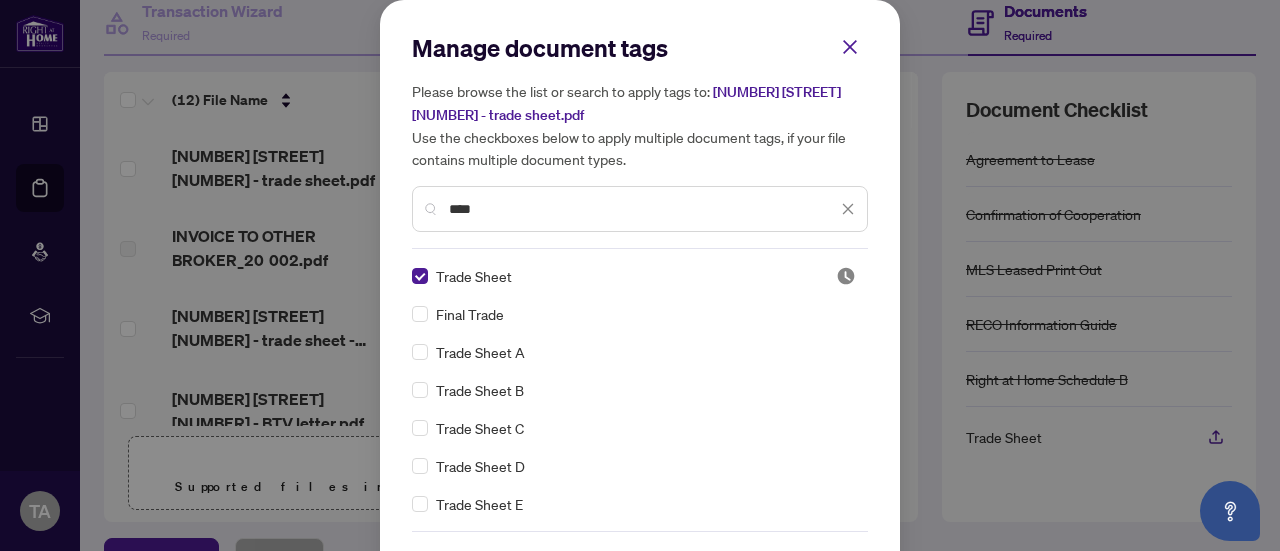 scroll, scrollTop: 75, scrollLeft: 0, axis: vertical 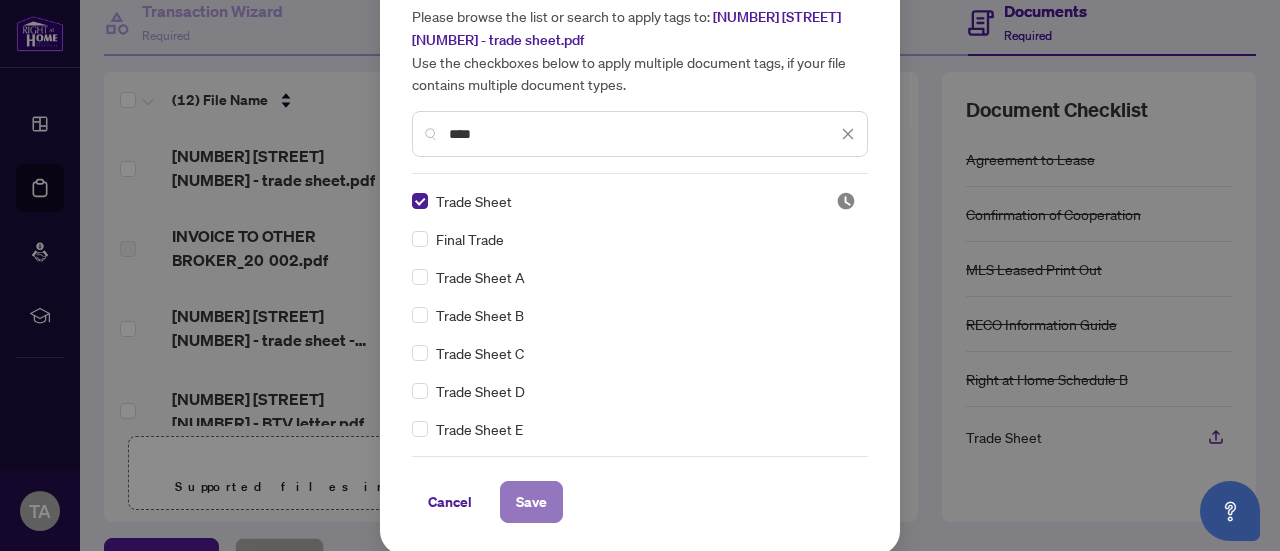 click on "Save" at bounding box center [531, 502] 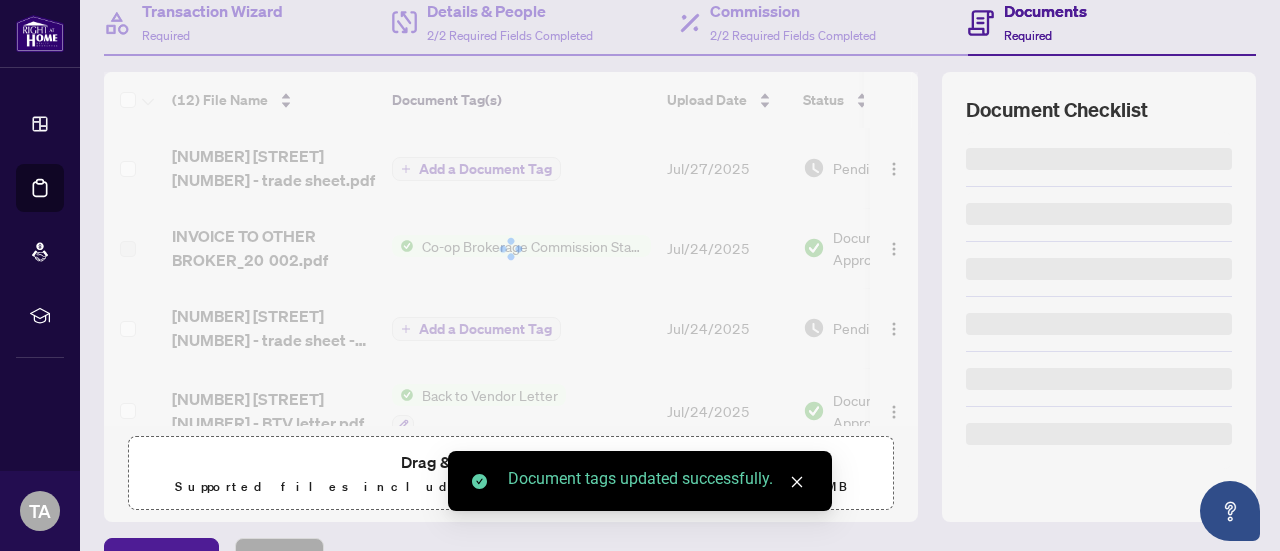 scroll, scrollTop: 0, scrollLeft: 0, axis: both 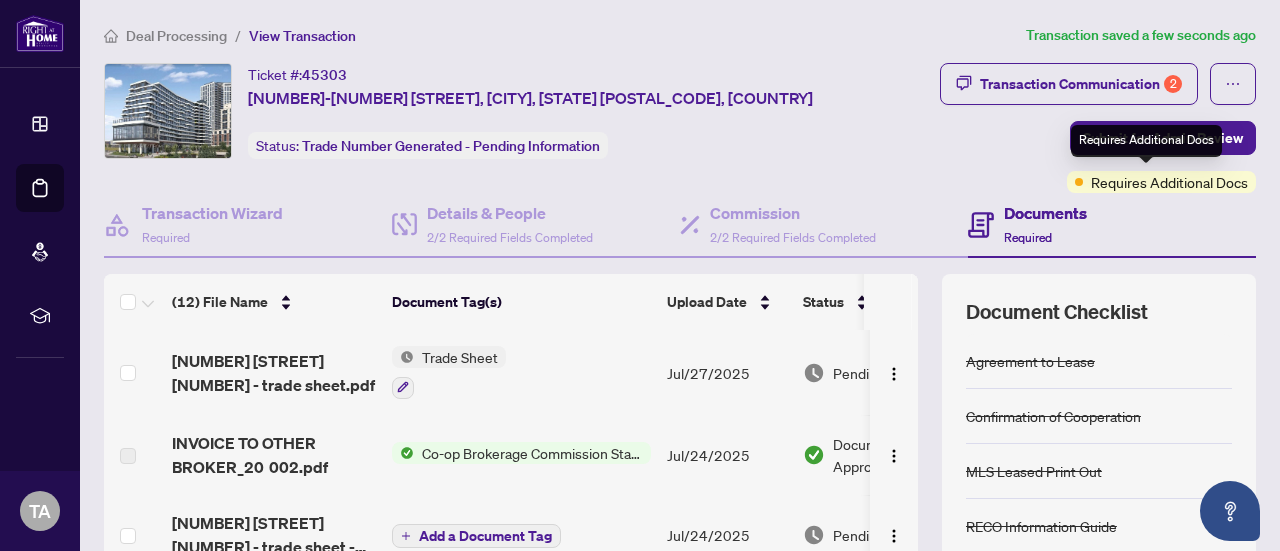 click on "Requires Additional Docs" at bounding box center (1146, 141) 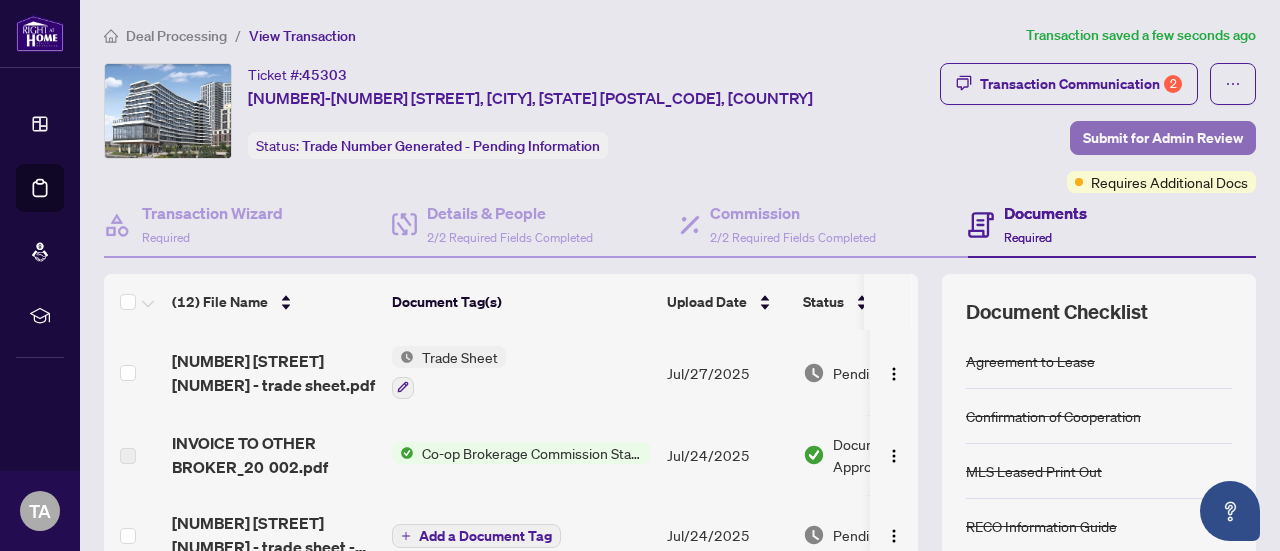 click on "Submit for Admin Review" at bounding box center (1163, 138) 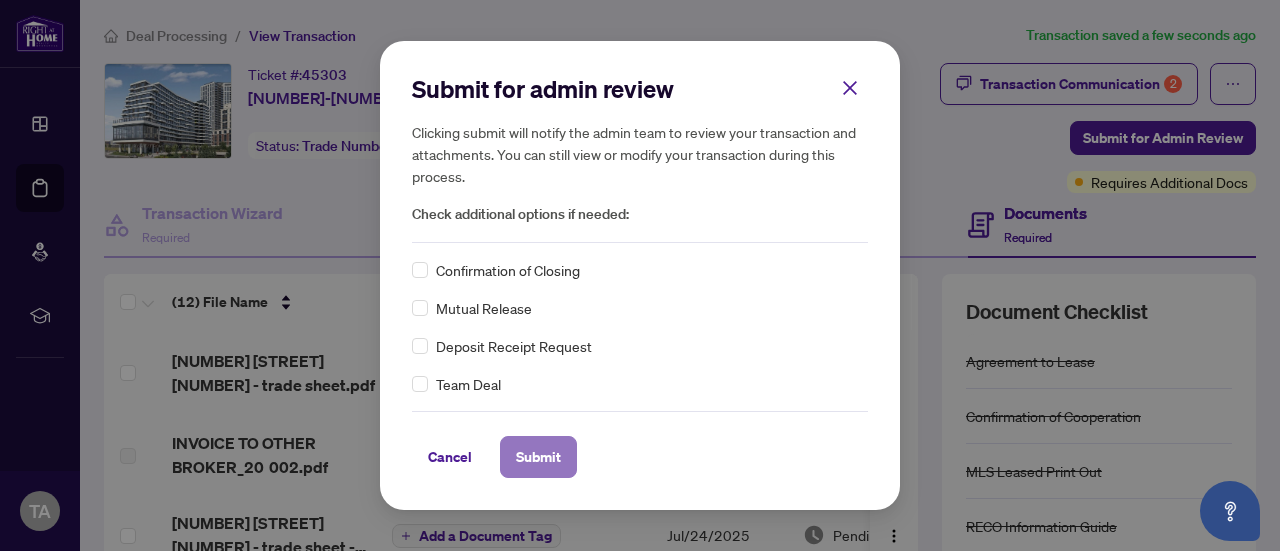 click on "Submit" at bounding box center [538, 457] 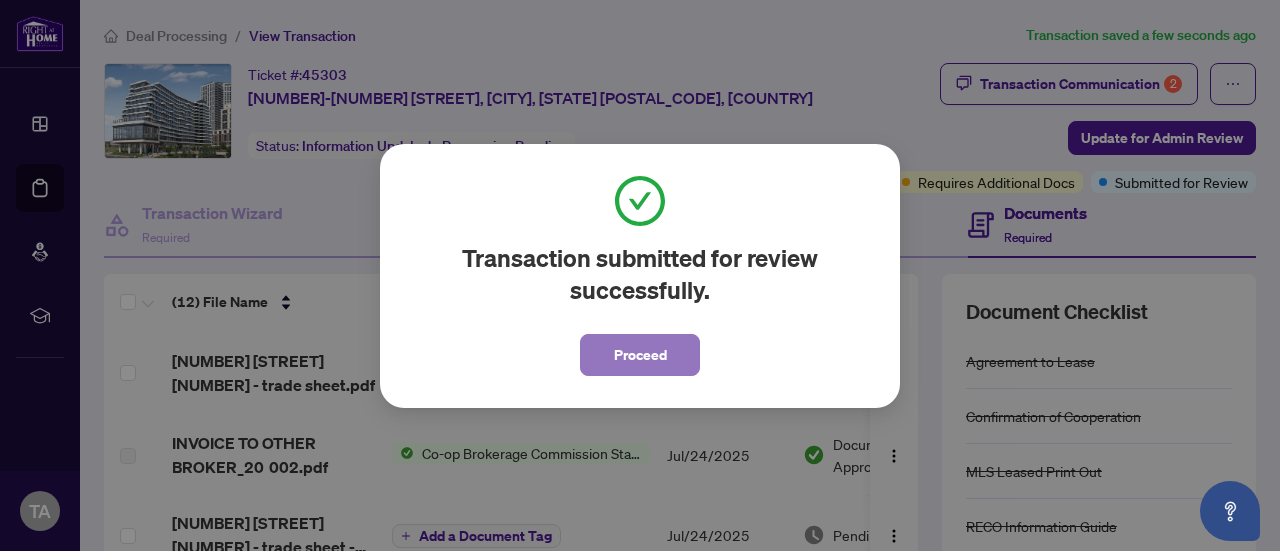 click on "Proceed" at bounding box center [640, 355] 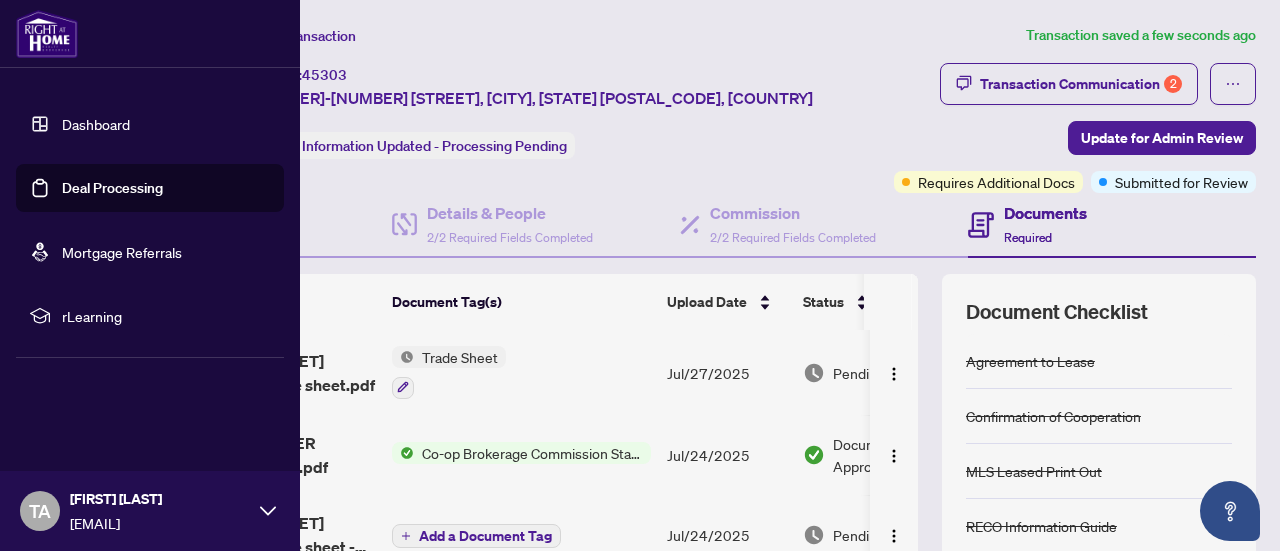 click at bounding box center [47, 34] 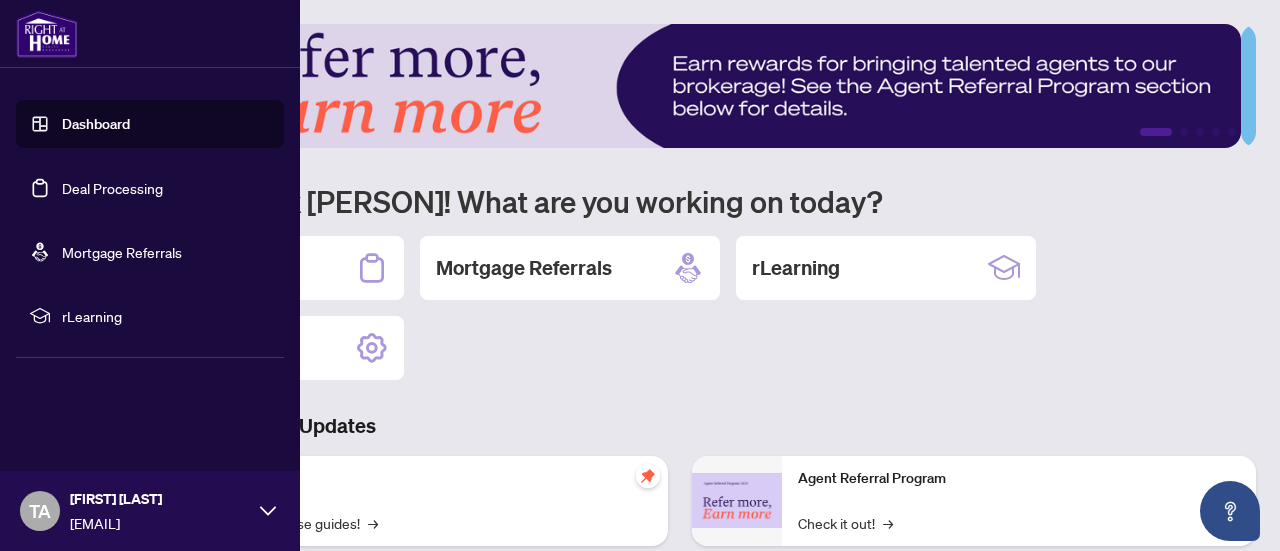 click at bounding box center [47, 34] 